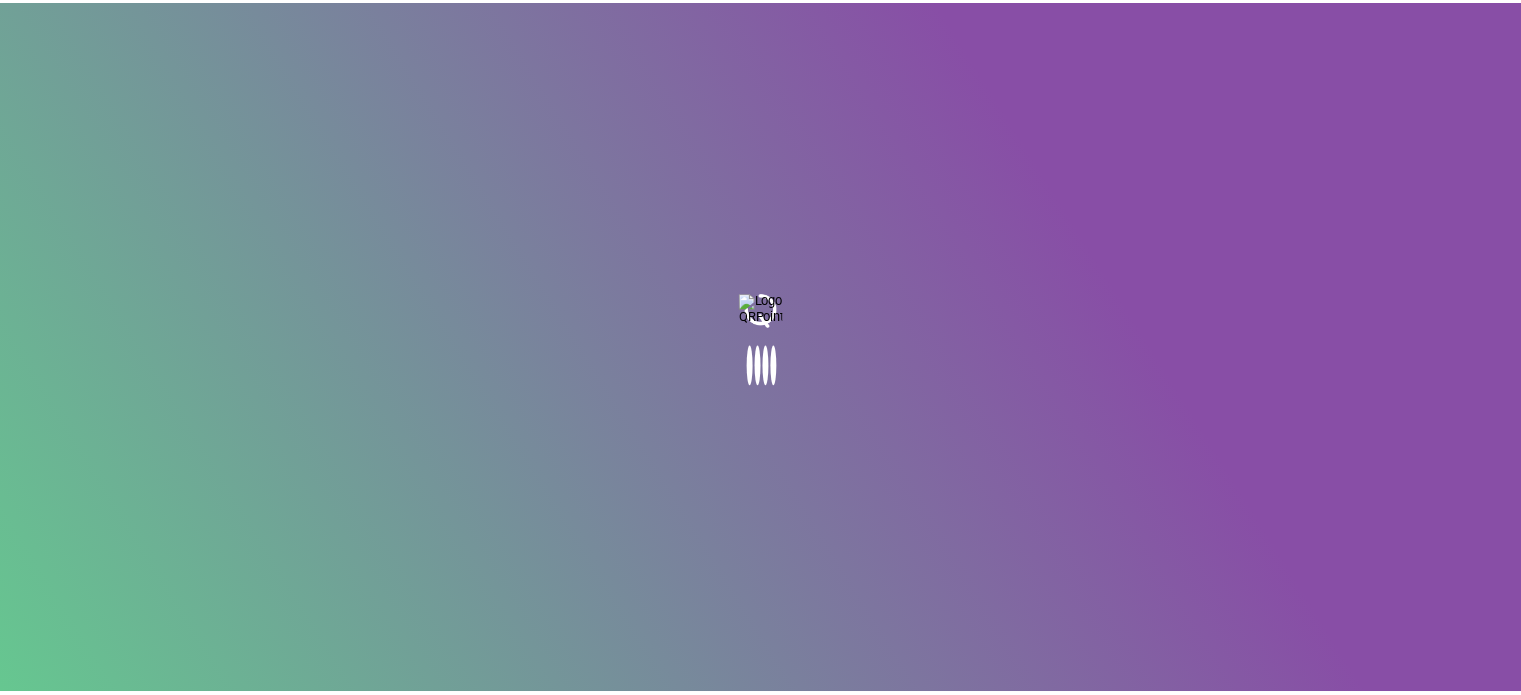 scroll, scrollTop: 0, scrollLeft: 0, axis: both 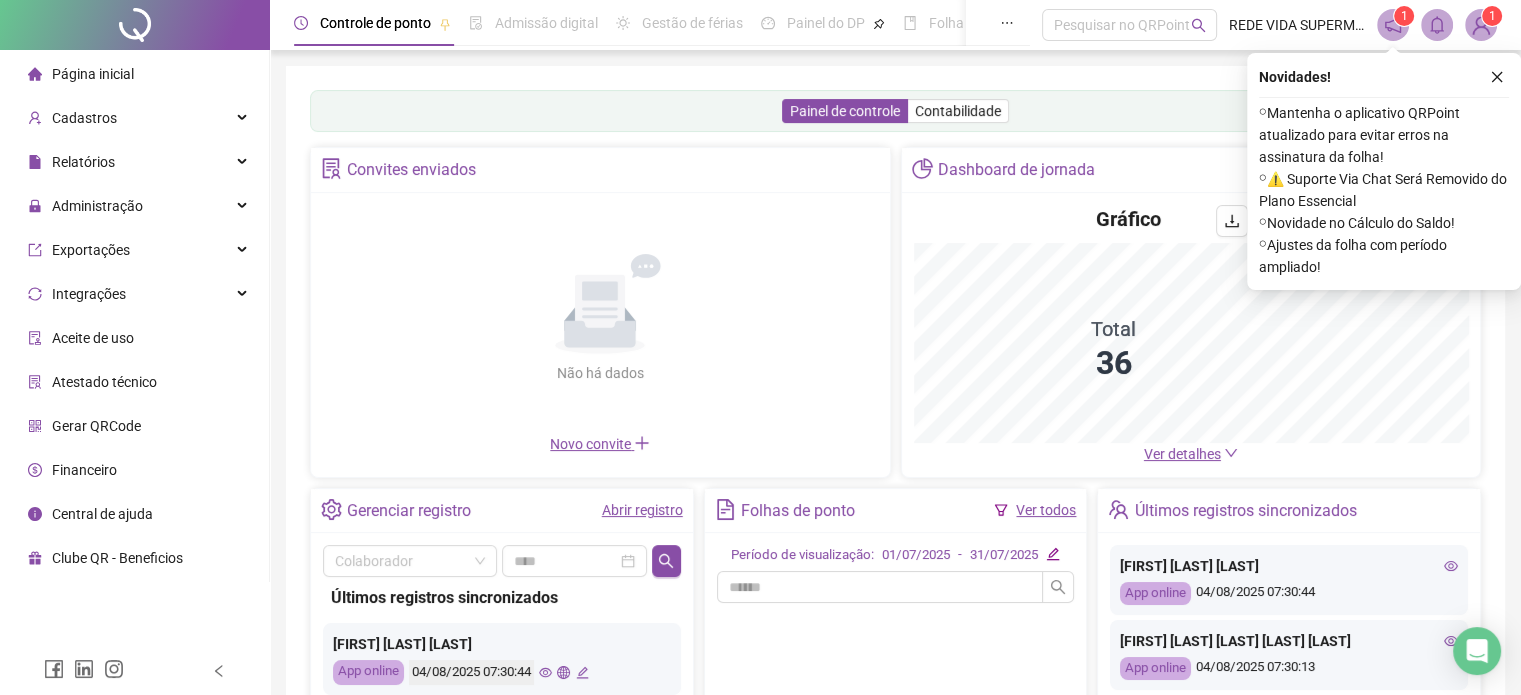 click on "Abrir registro" at bounding box center [642, 510] 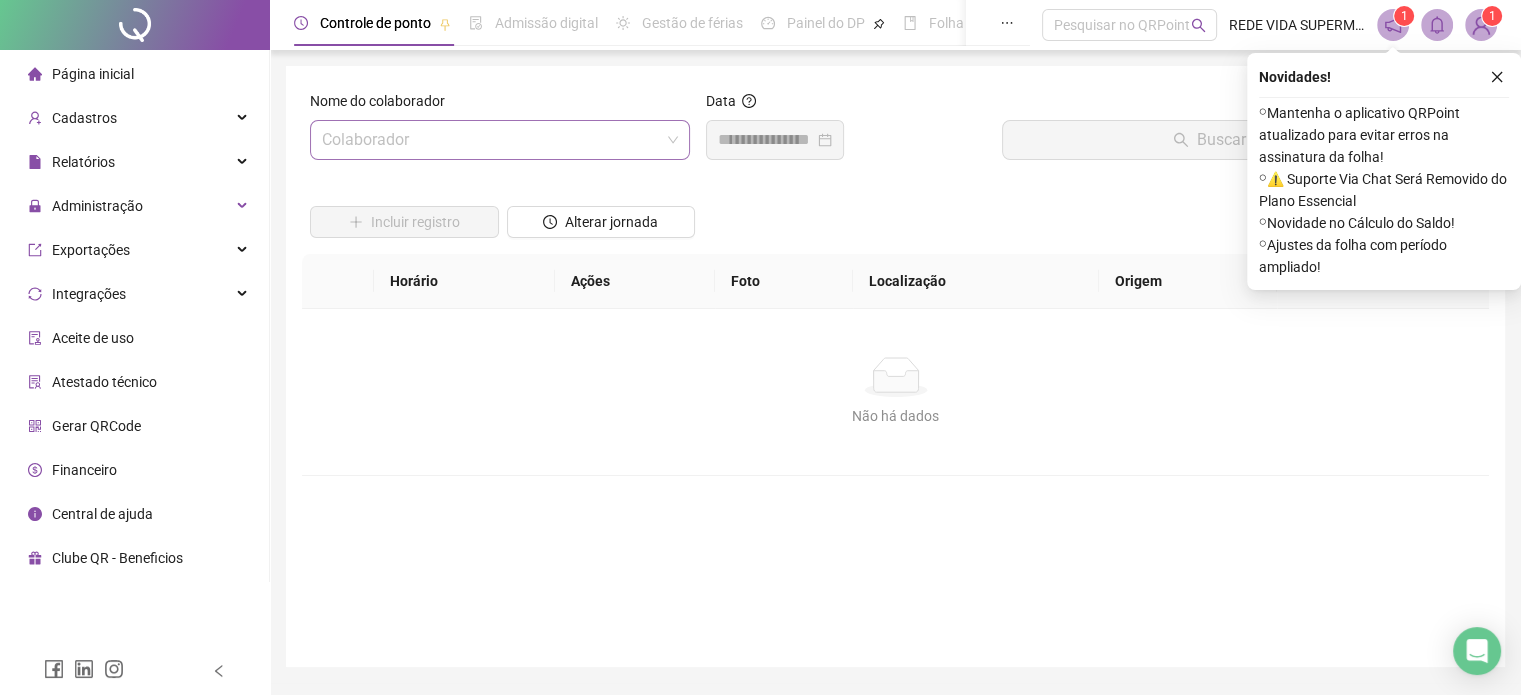 click at bounding box center (491, 140) 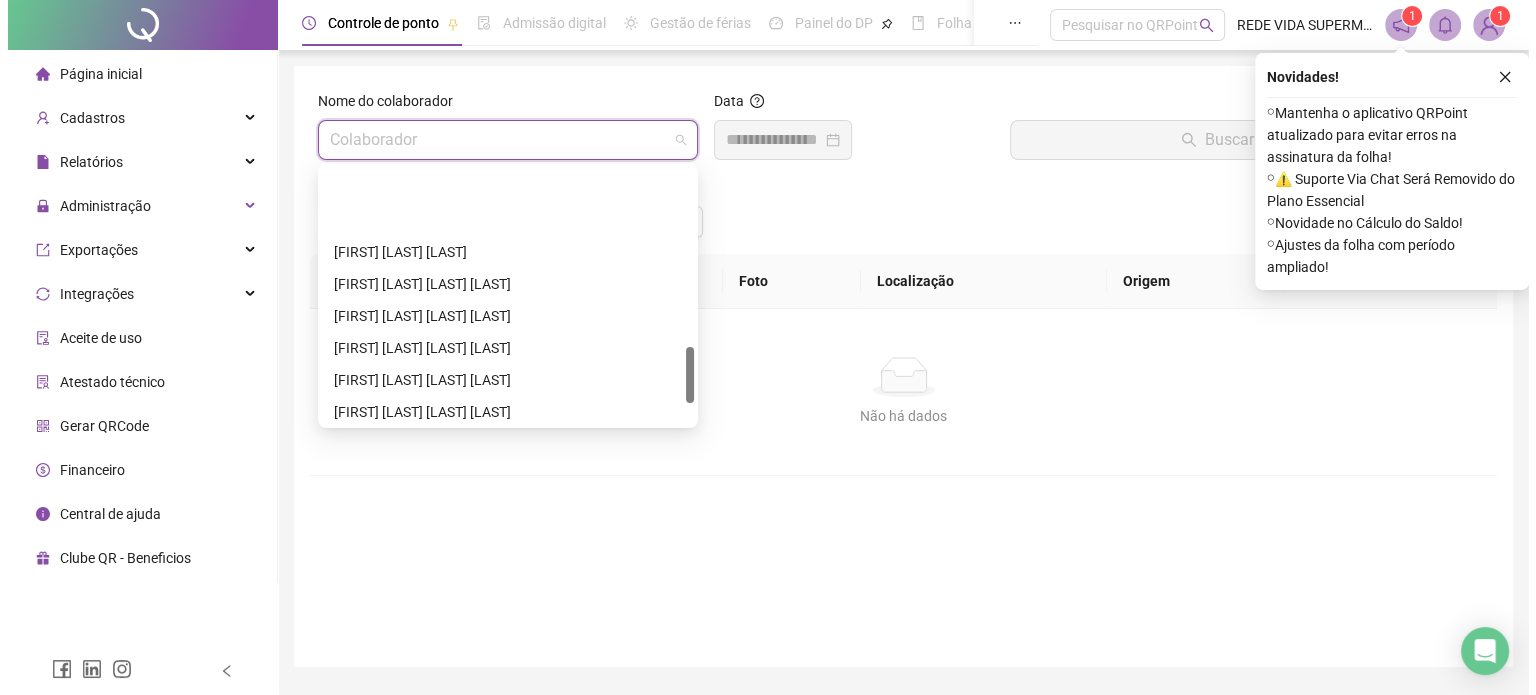 scroll, scrollTop: 800, scrollLeft: 0, axis: vertical 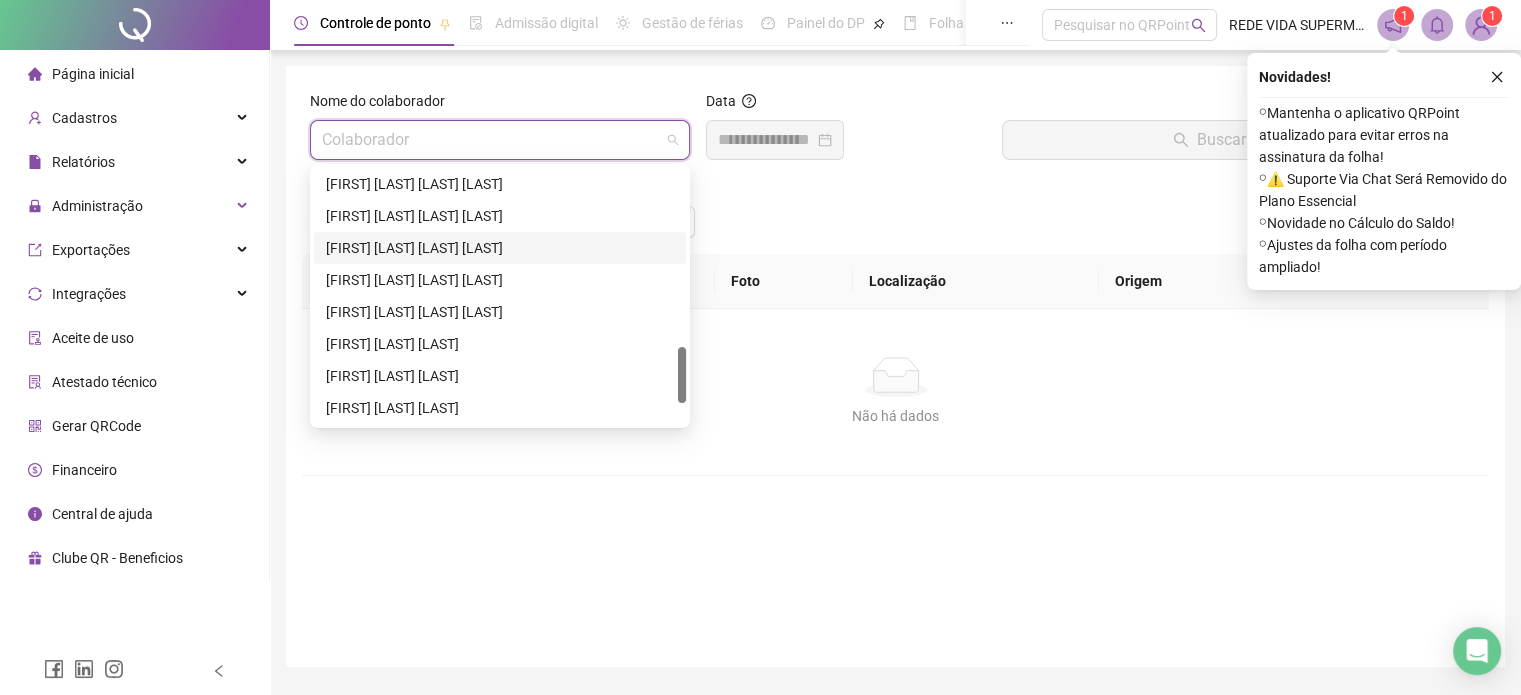 click on "[FIRST] [LAST] [LAST] [LAST]" at bounding box center [500, 248] 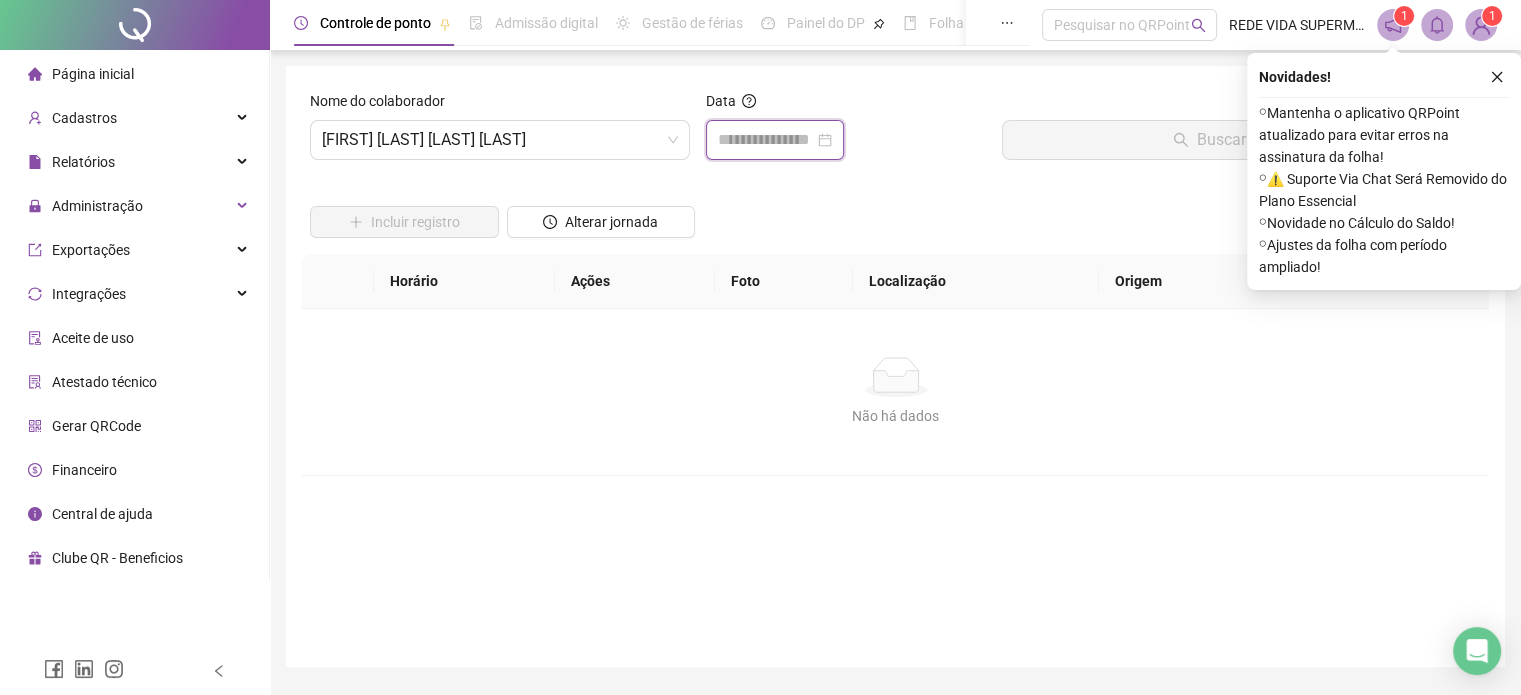 click at bounding box center [766, 140] 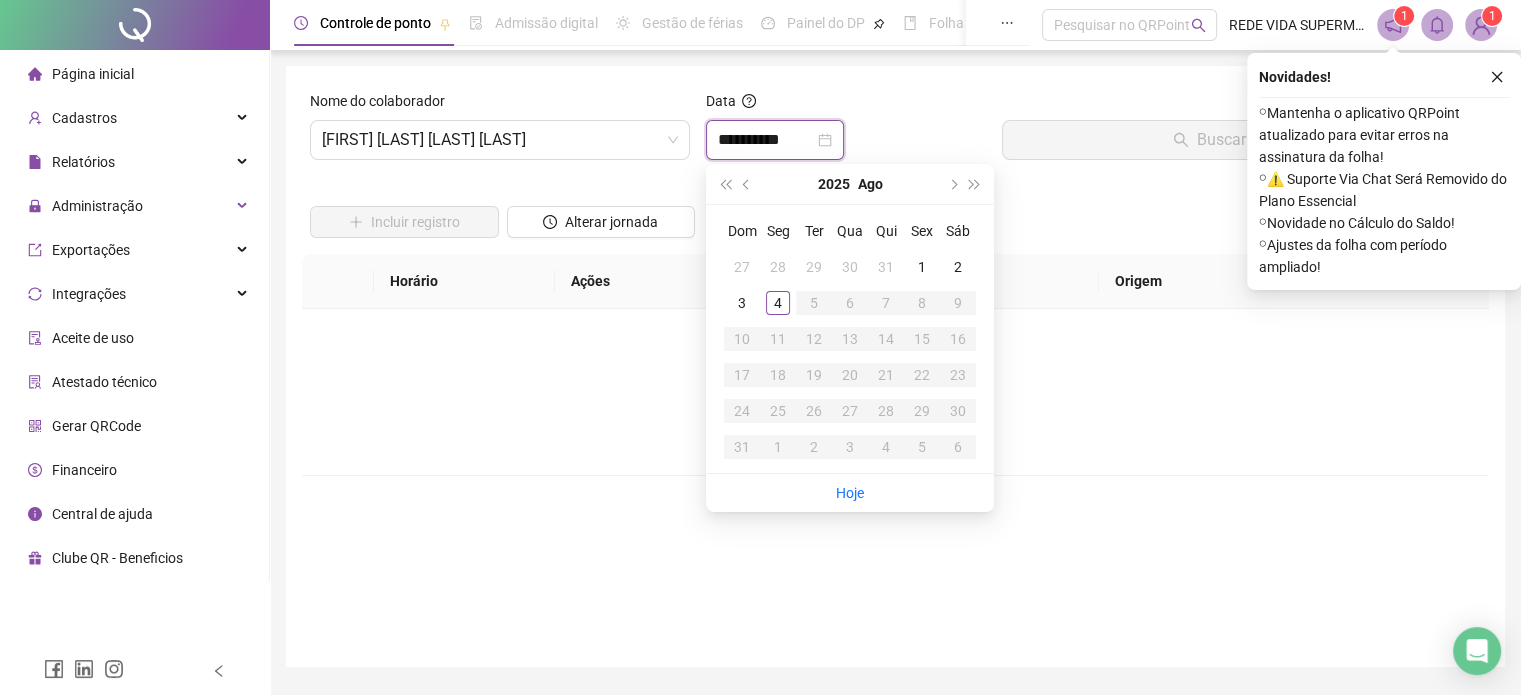 type on "**********" 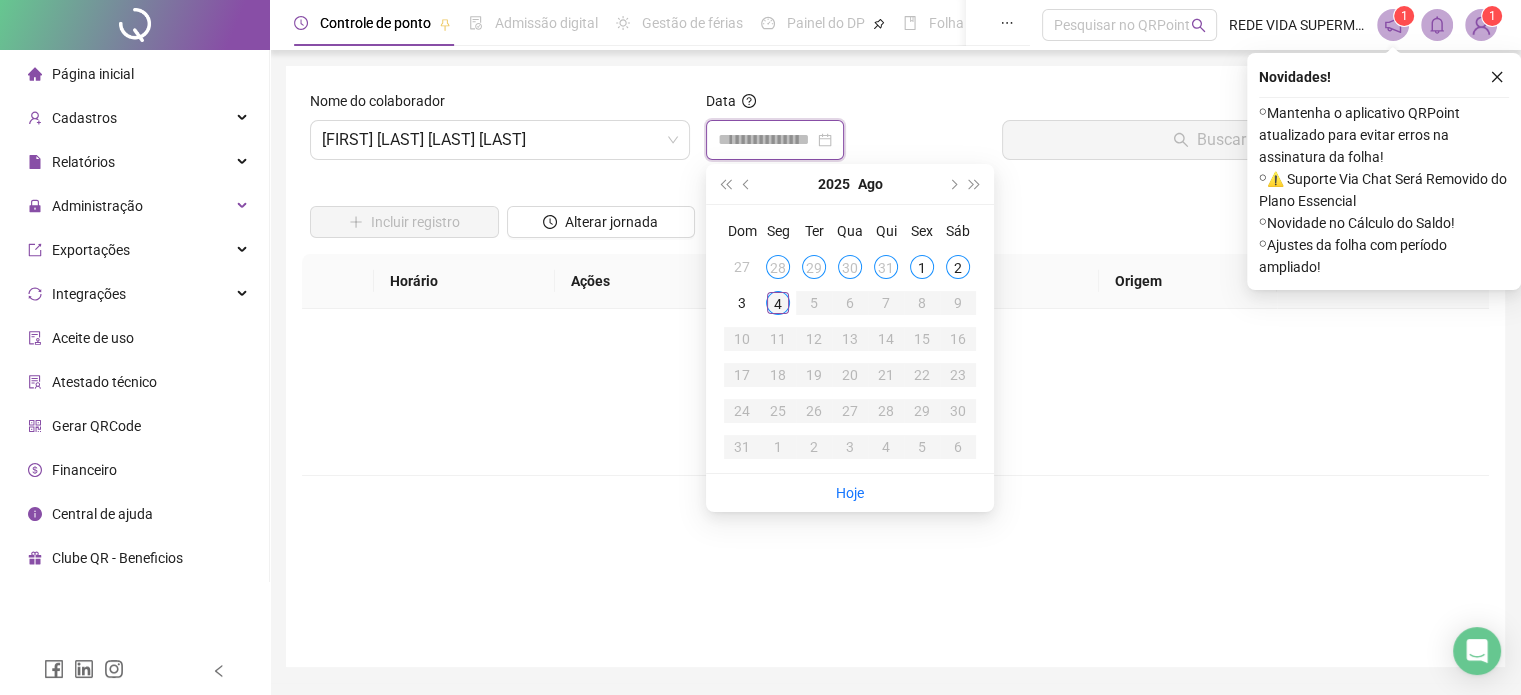 type on "**********" 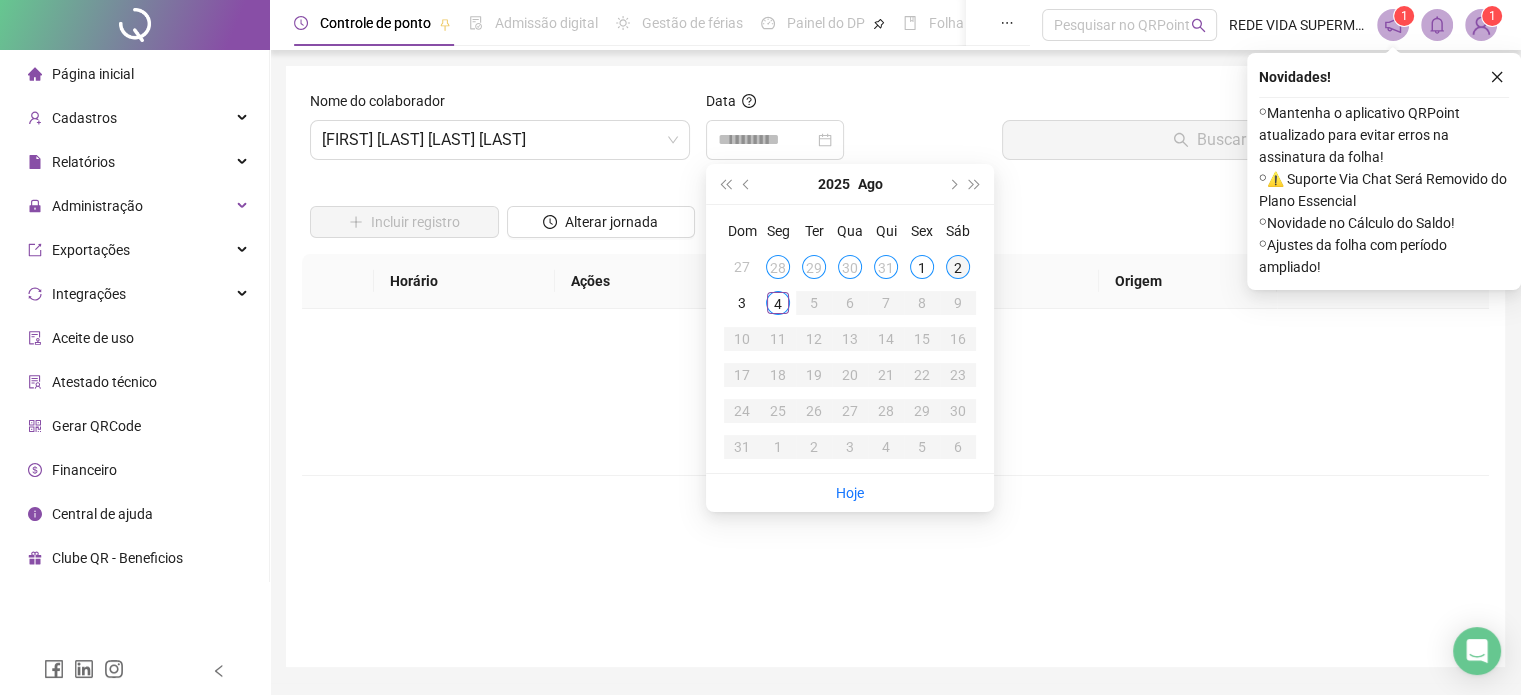 click on "2" at bounding box center [958, 267] 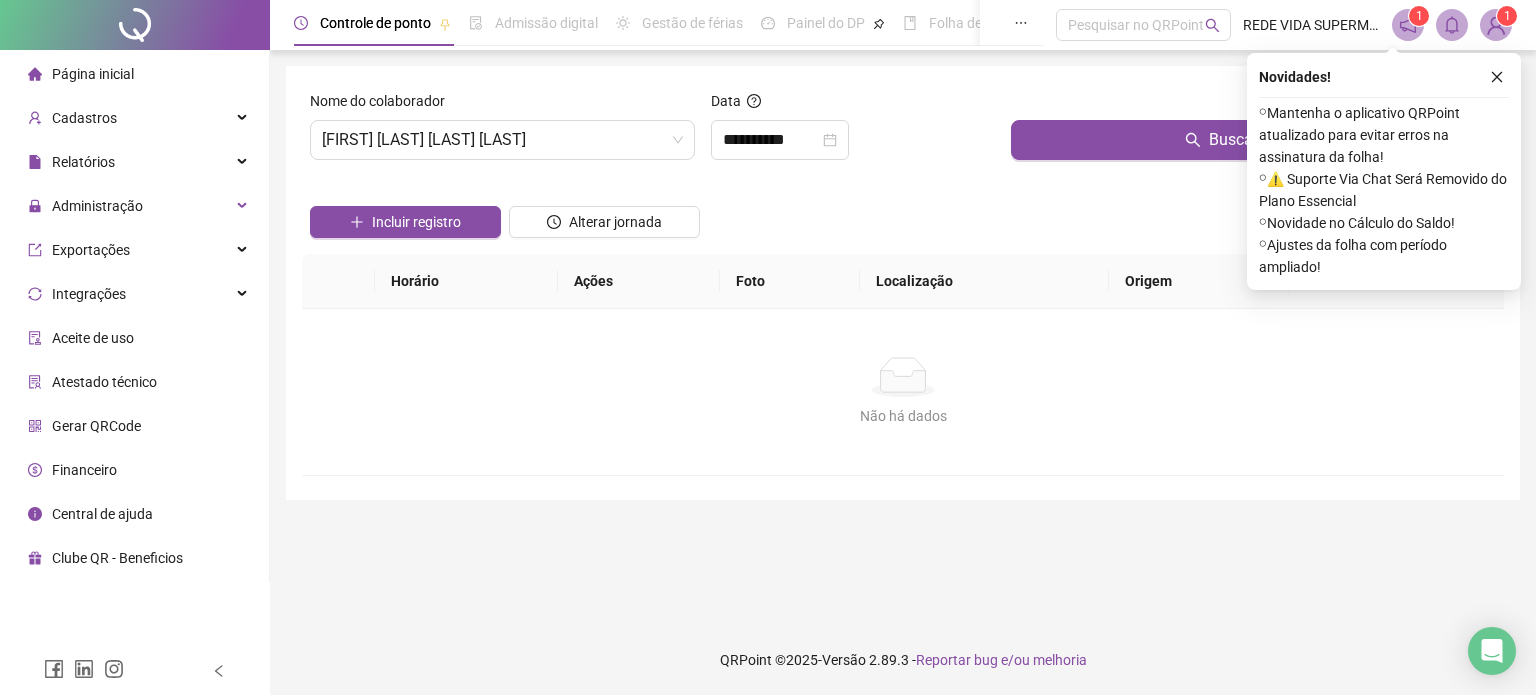 click on "Buscar registros" at bounding box center [1253, 133] 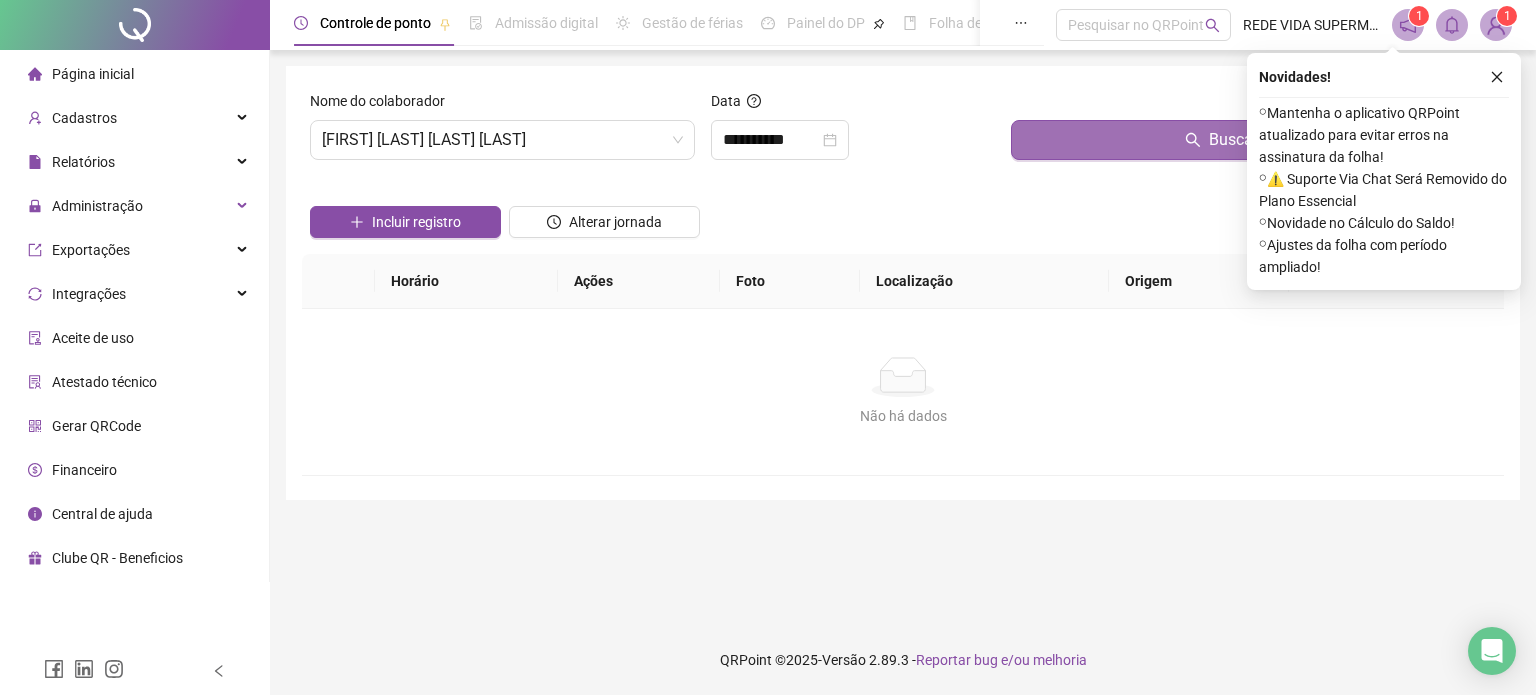 click on "Buscar registros" at bounding box center [1253, 140] 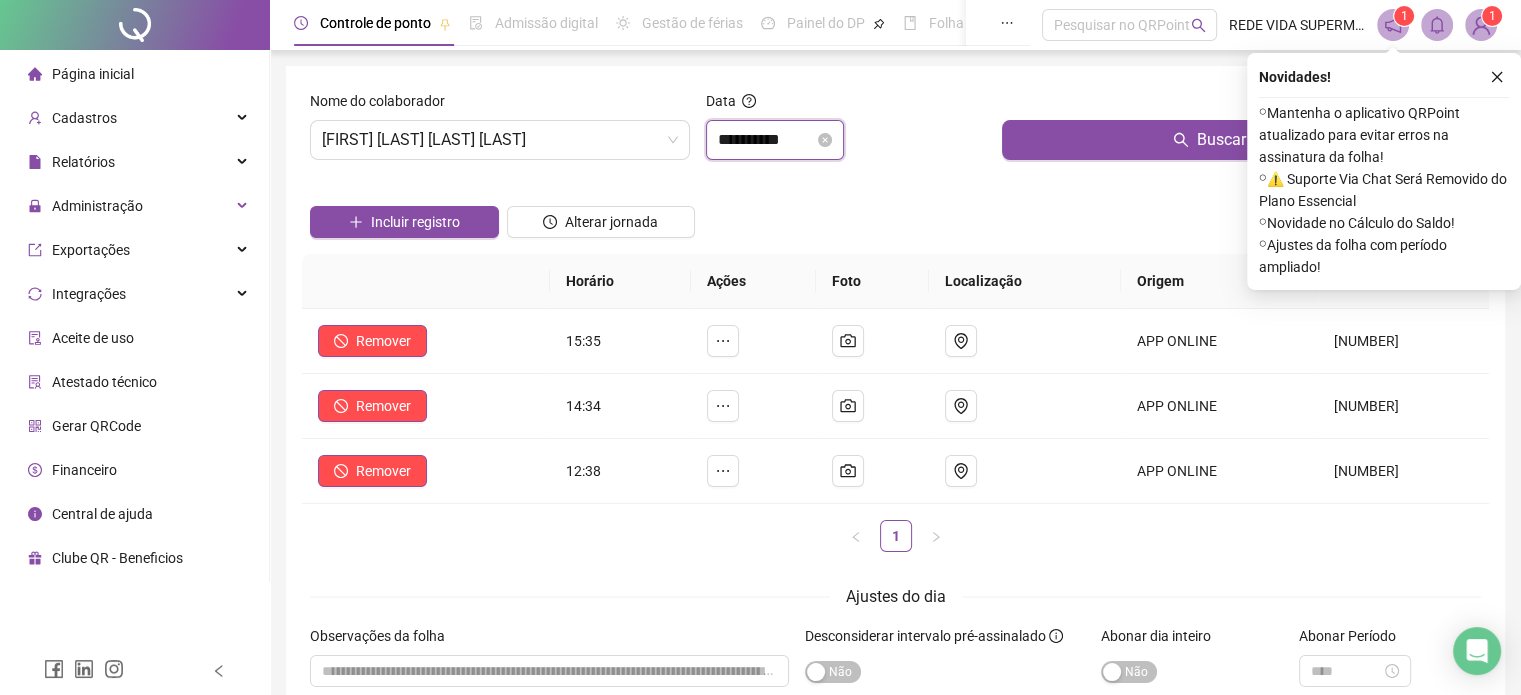 click on "**********" at bounding box center [766, 140] 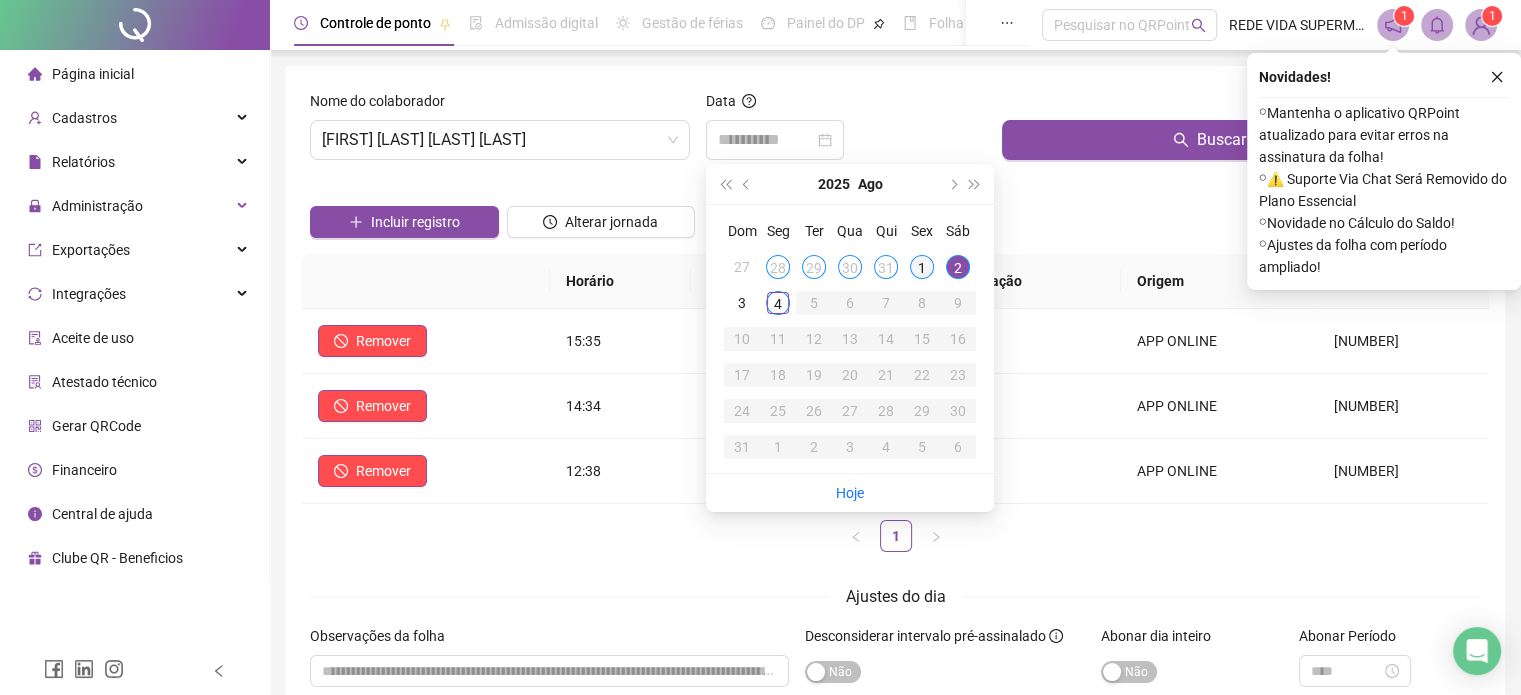 click on "1" at bounding box center [922, 267] 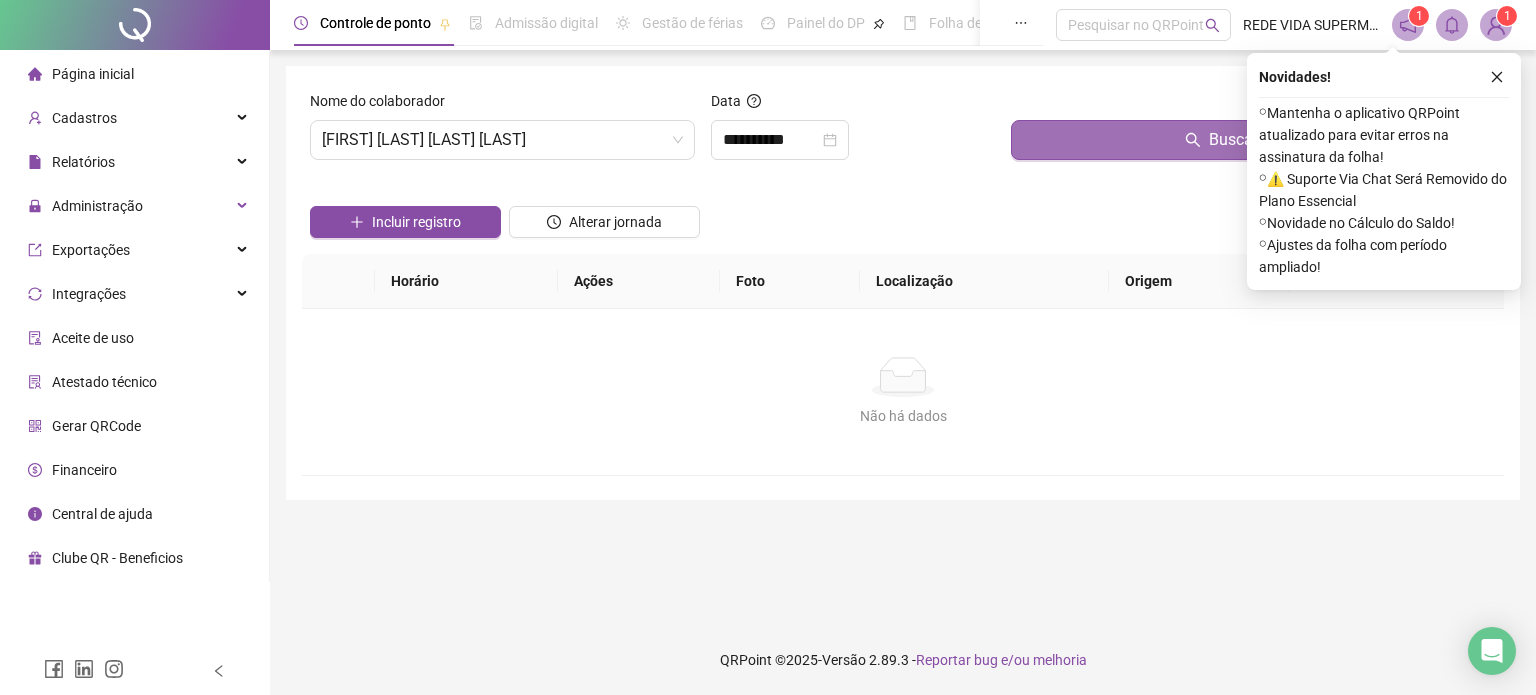 click on "Buscar registros" at bounding box center [1253, 140] 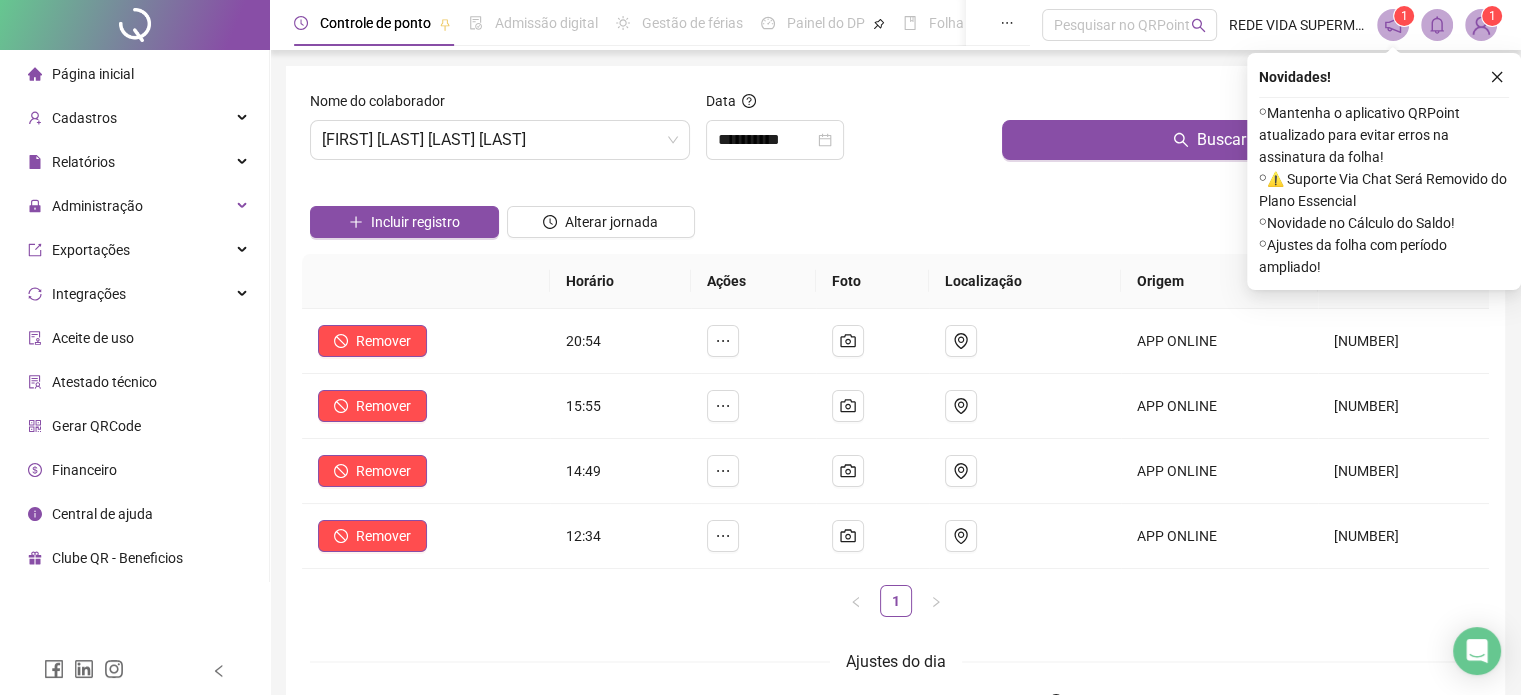 click on "Incluir registro   Alterar jornada" at bounding box center [895, 215] 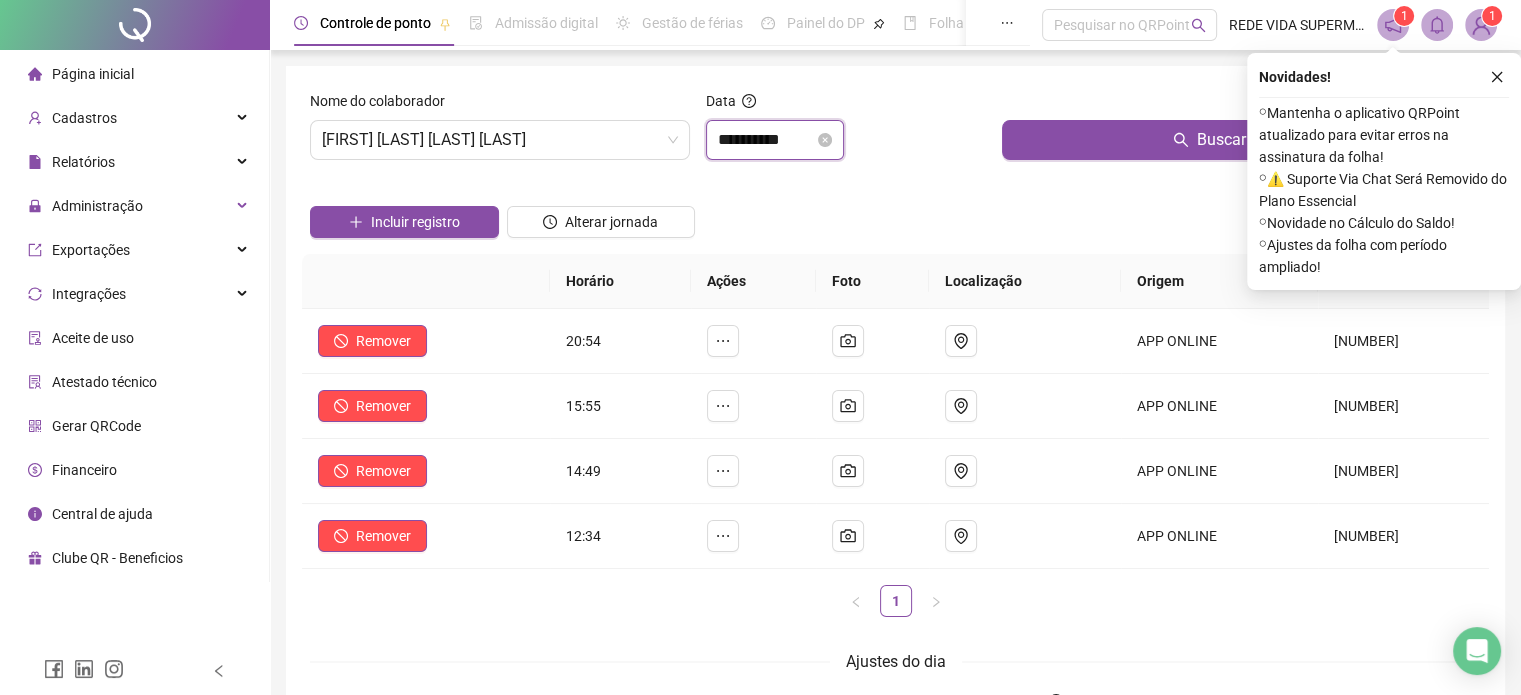 click on "**********" at bounding box center [766, 140] 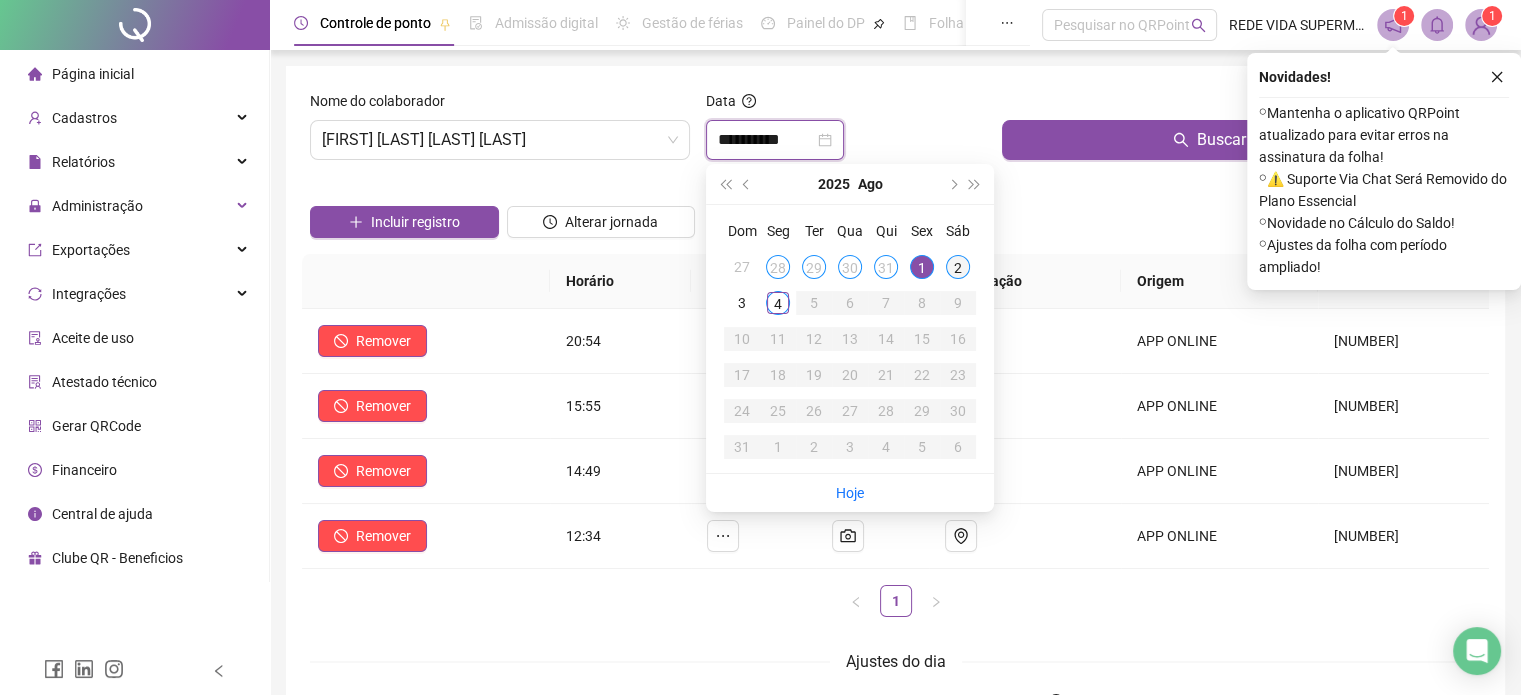 type on "**********" 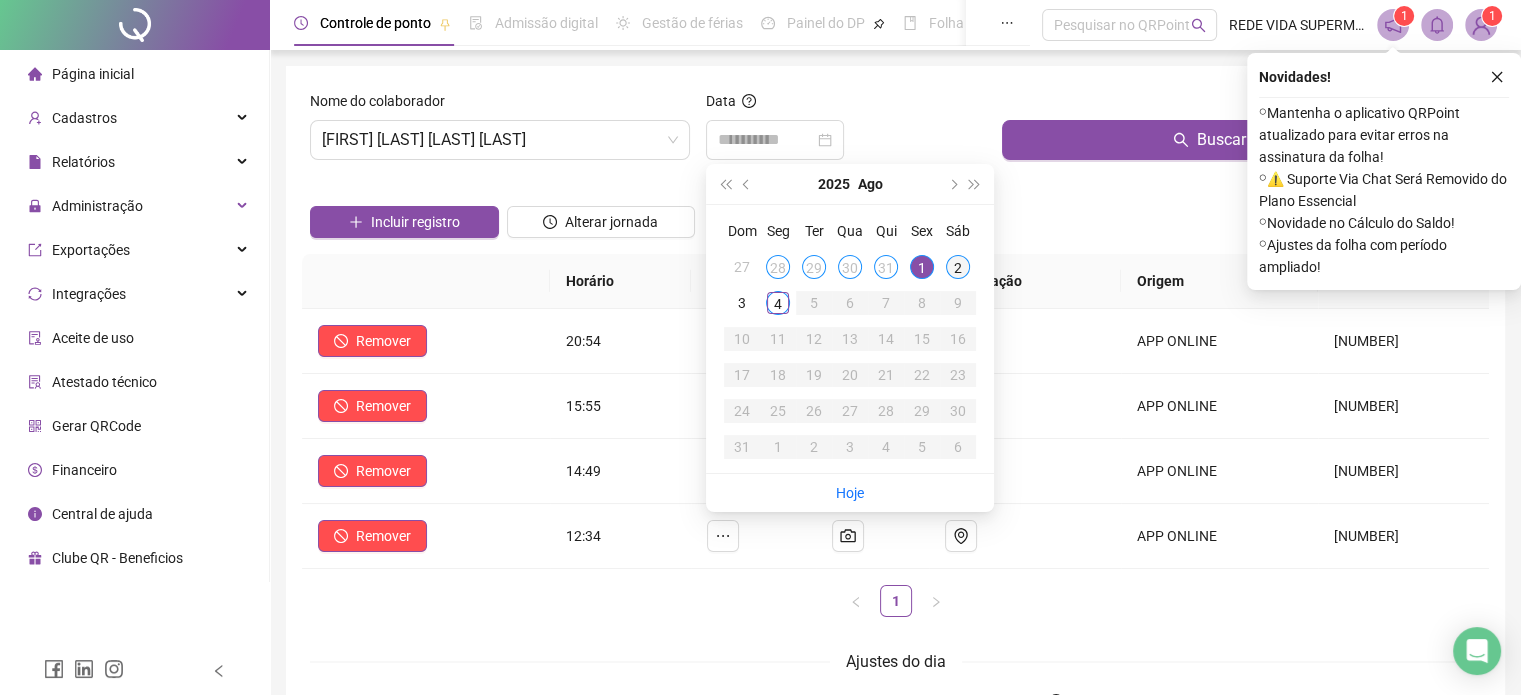 click on "2" at bounding box center (958, 267) 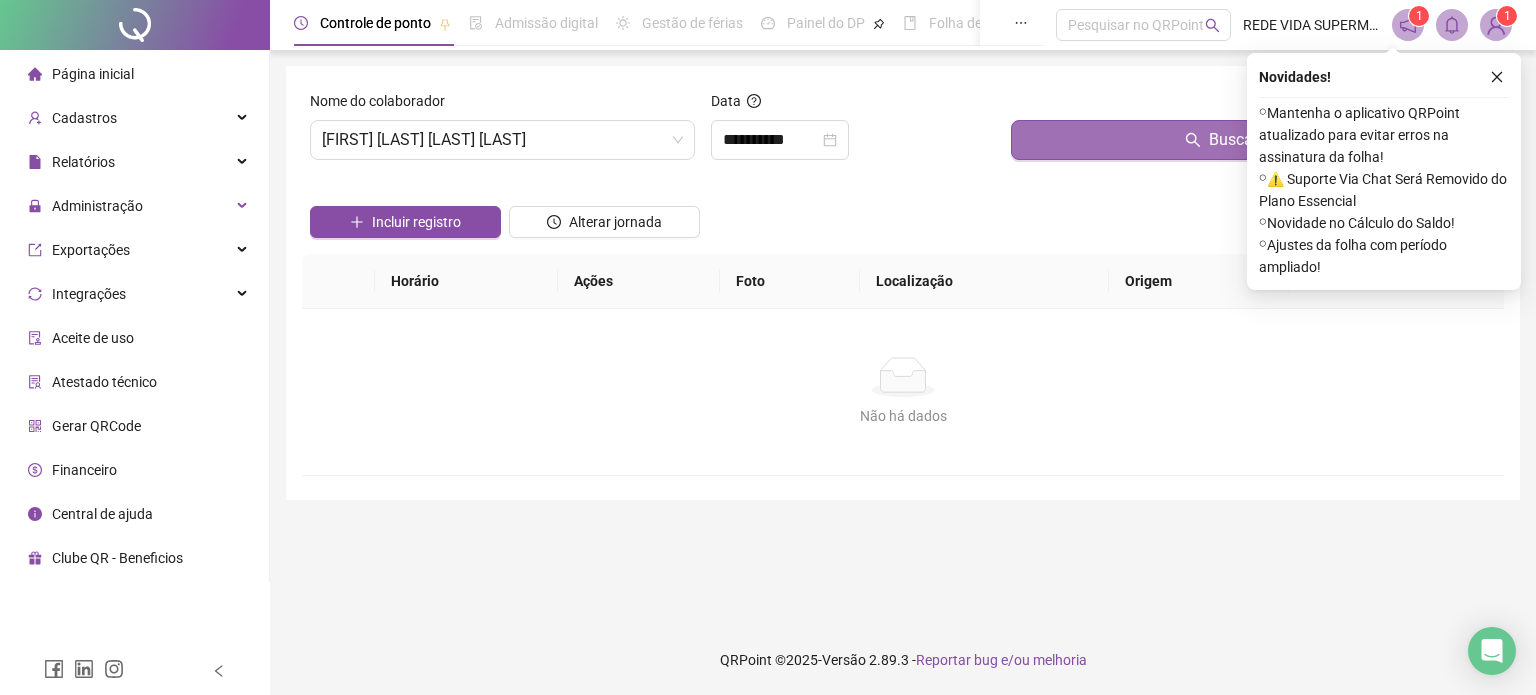click on "Buscar registros" at bounding box center [1253, 140] 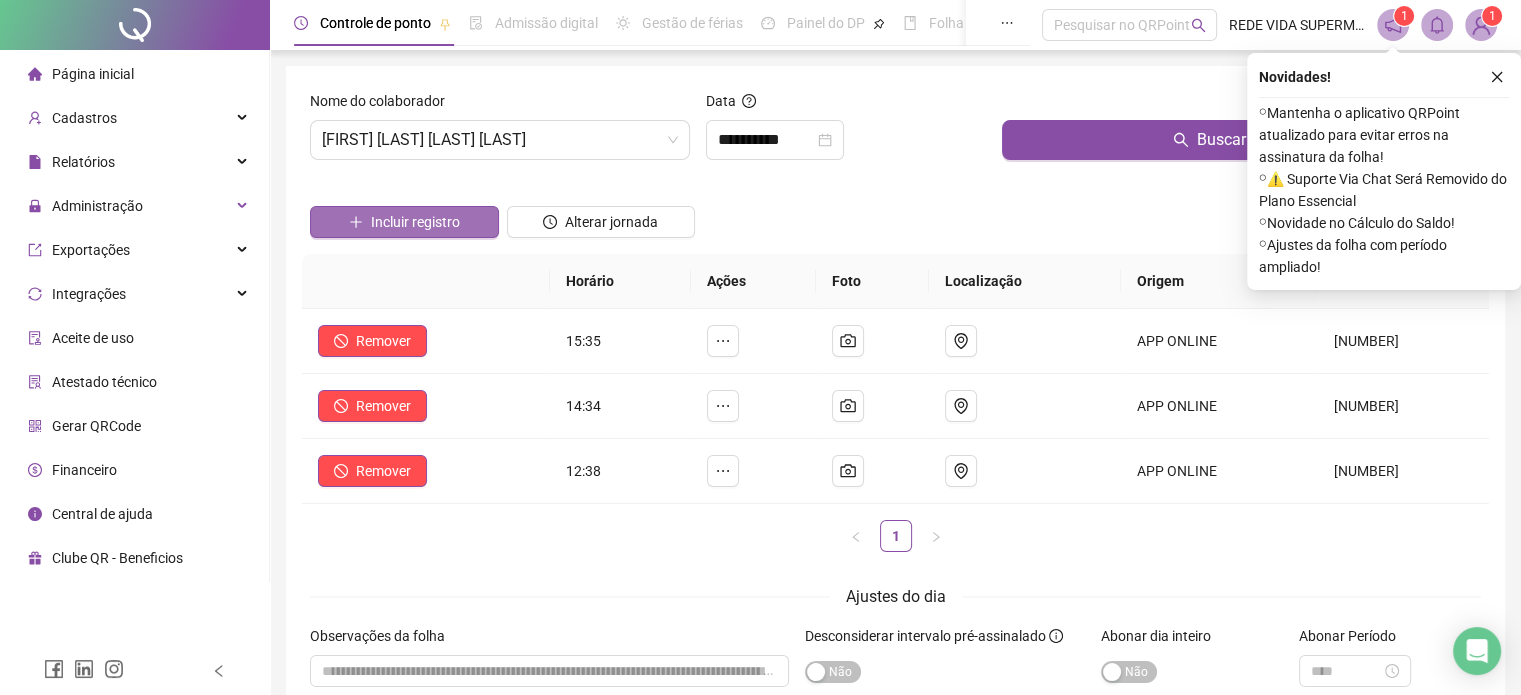 click on "Incluir registro" at bounding box center (415, 222) 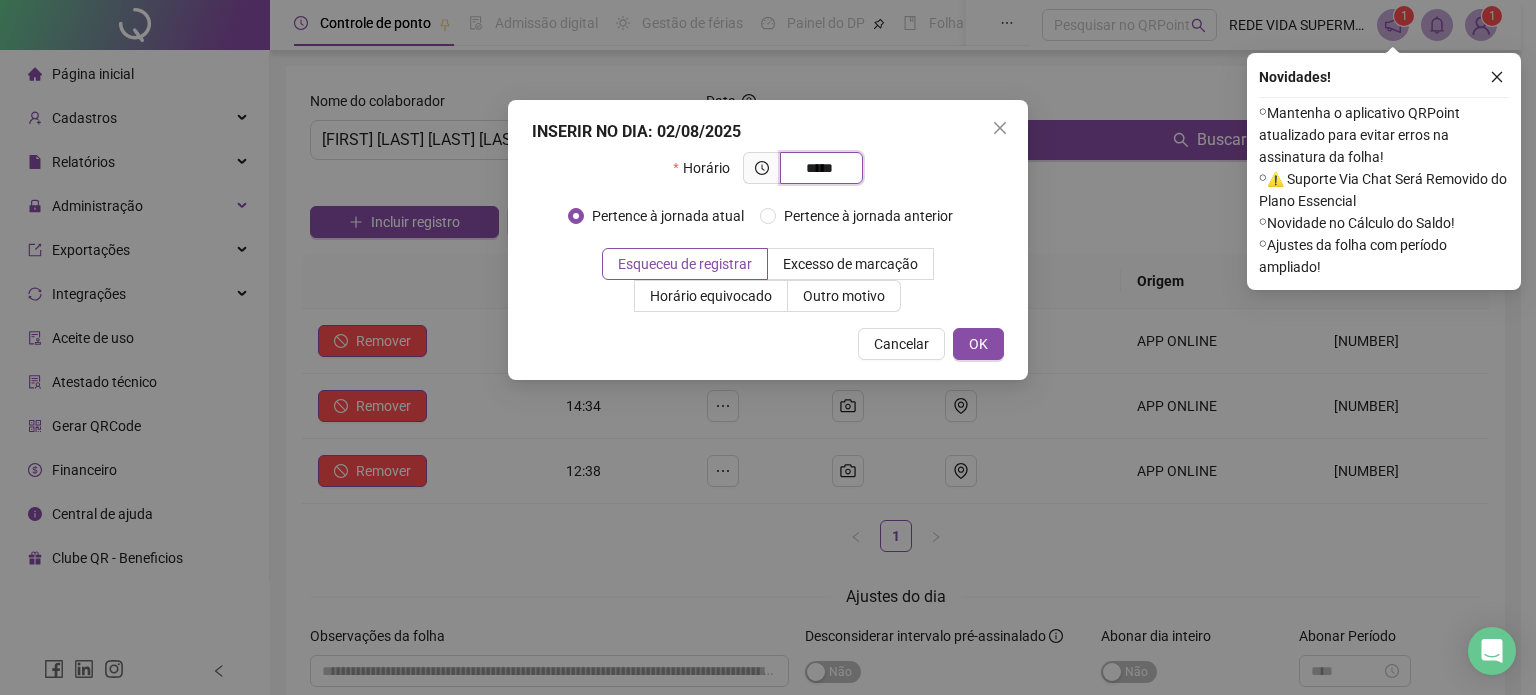 type on "*****" 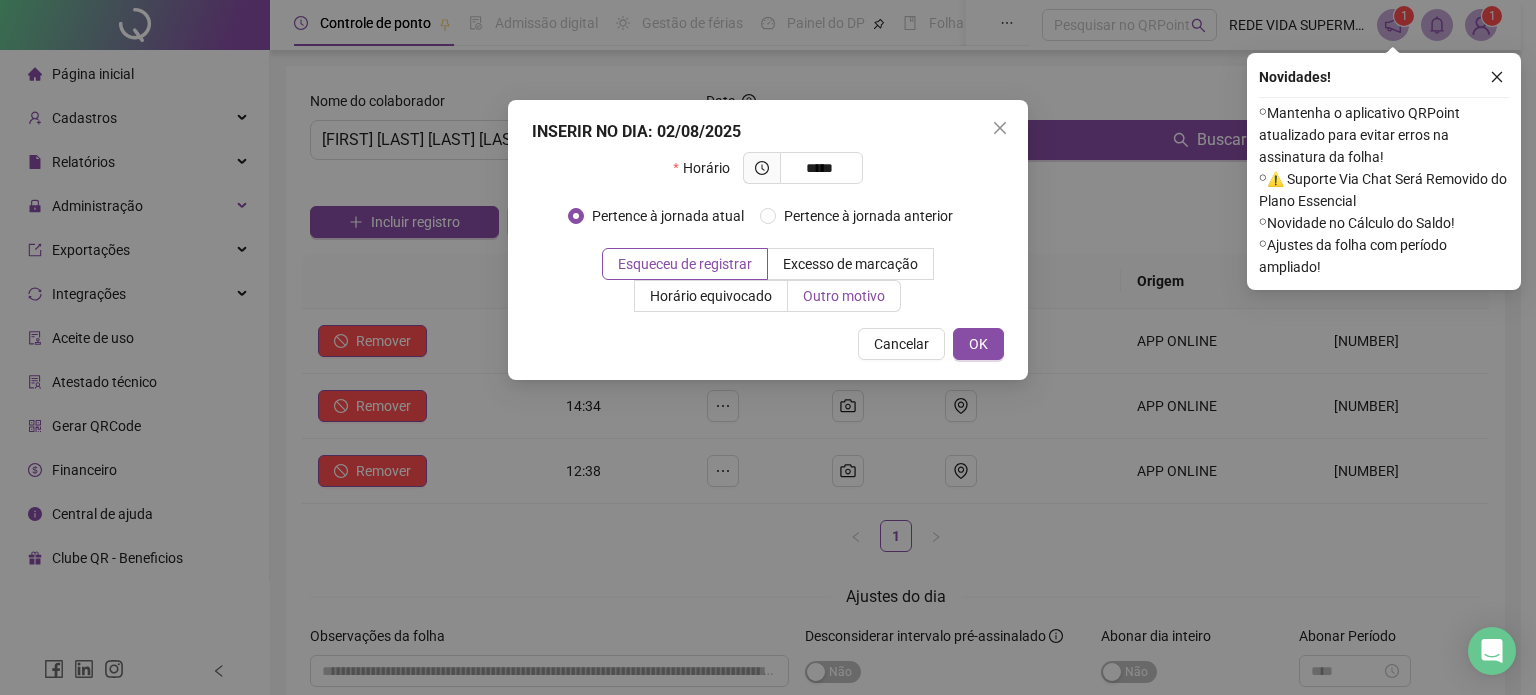 click on "Outro motivo" at bounding box center [844, 296] 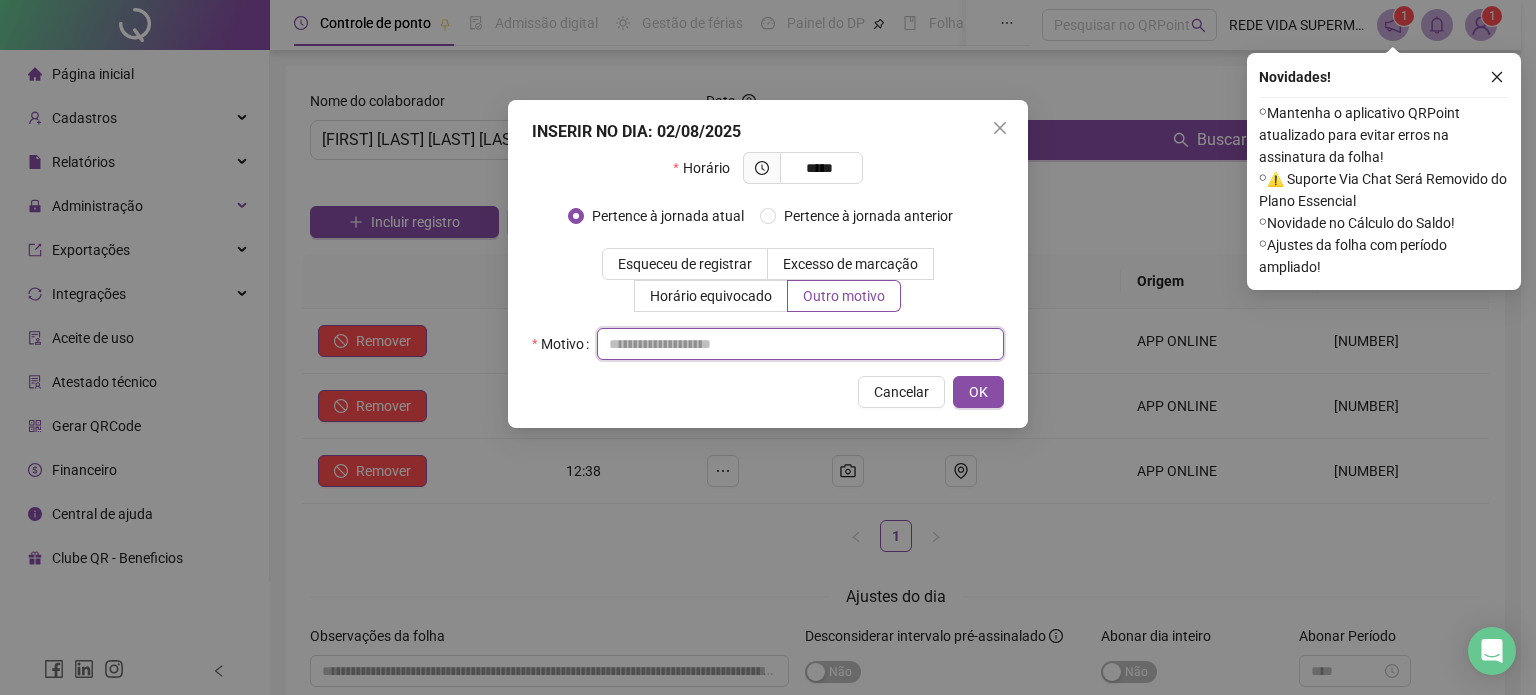 click at bounding box center (800, 344) 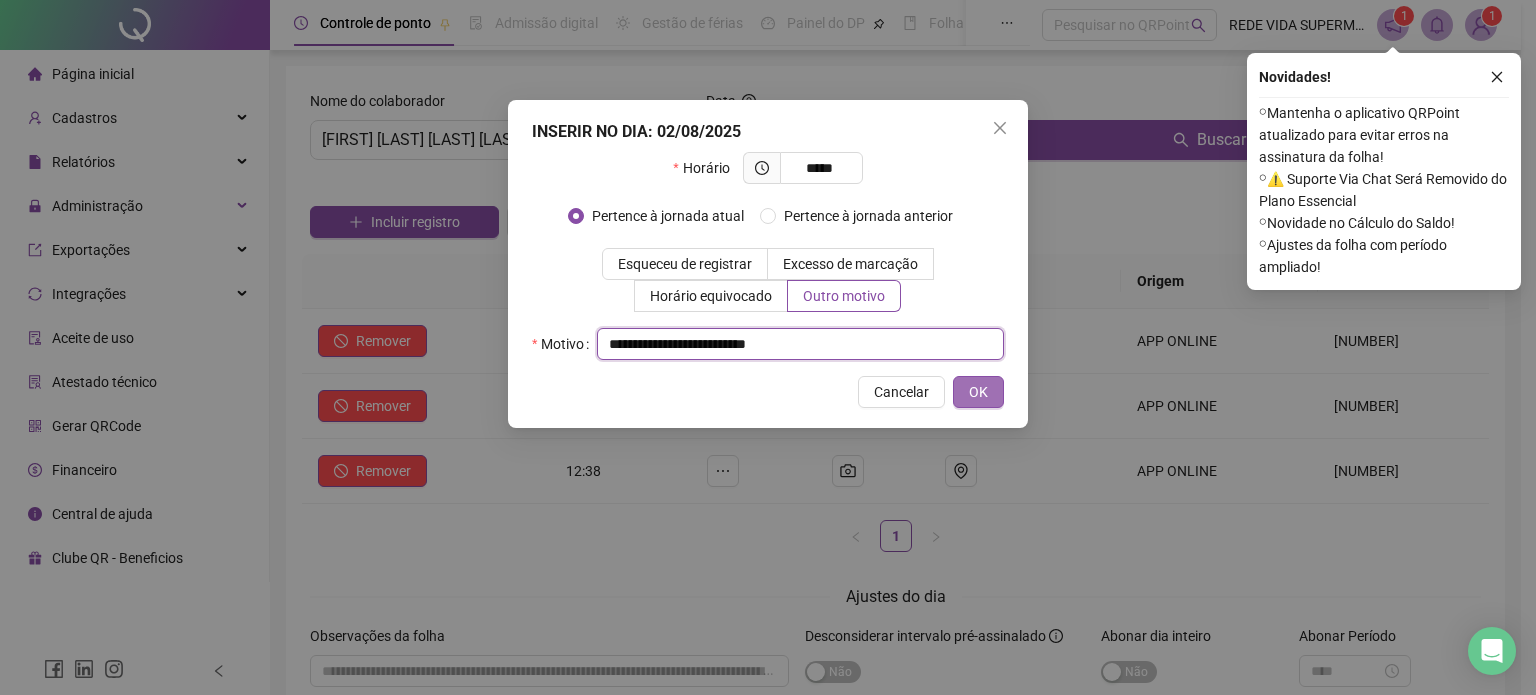 type on "**********" 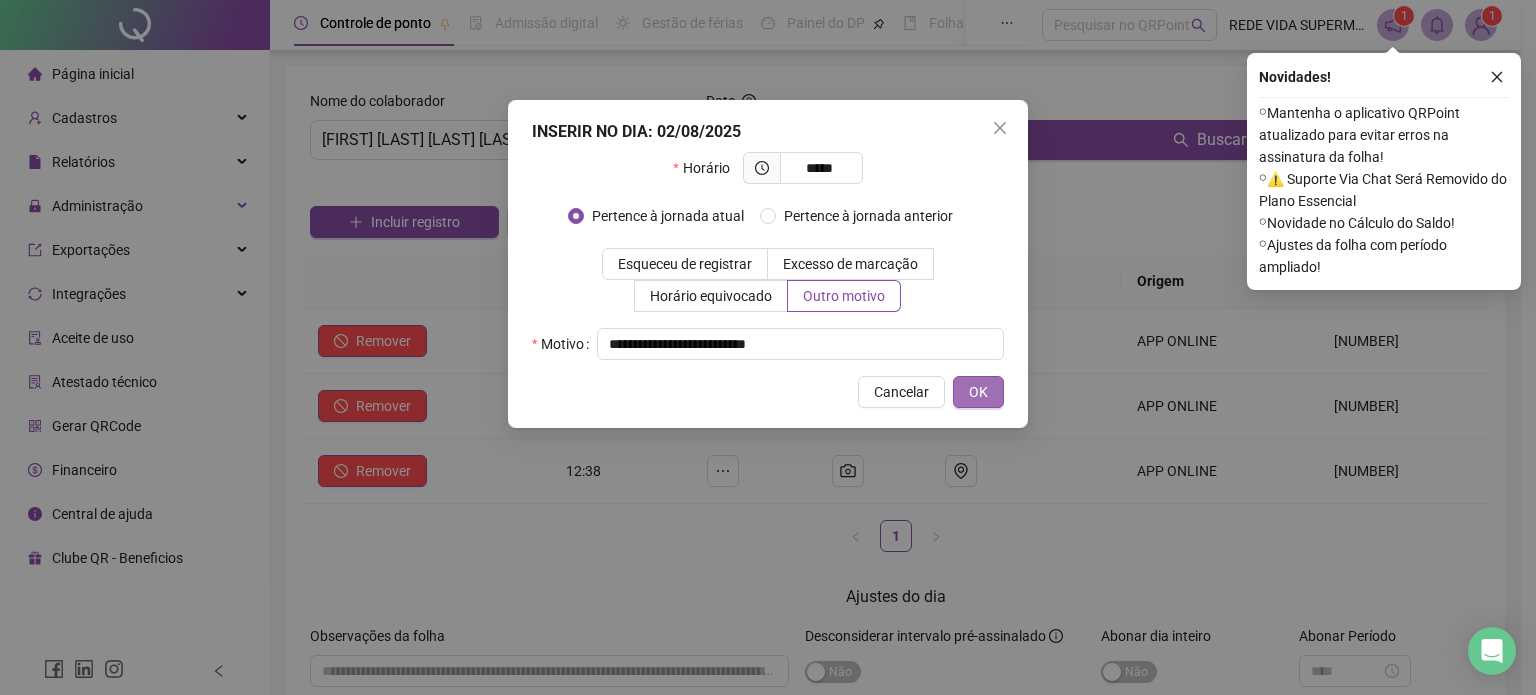 click on "OK" at bounding box center [978, 392] 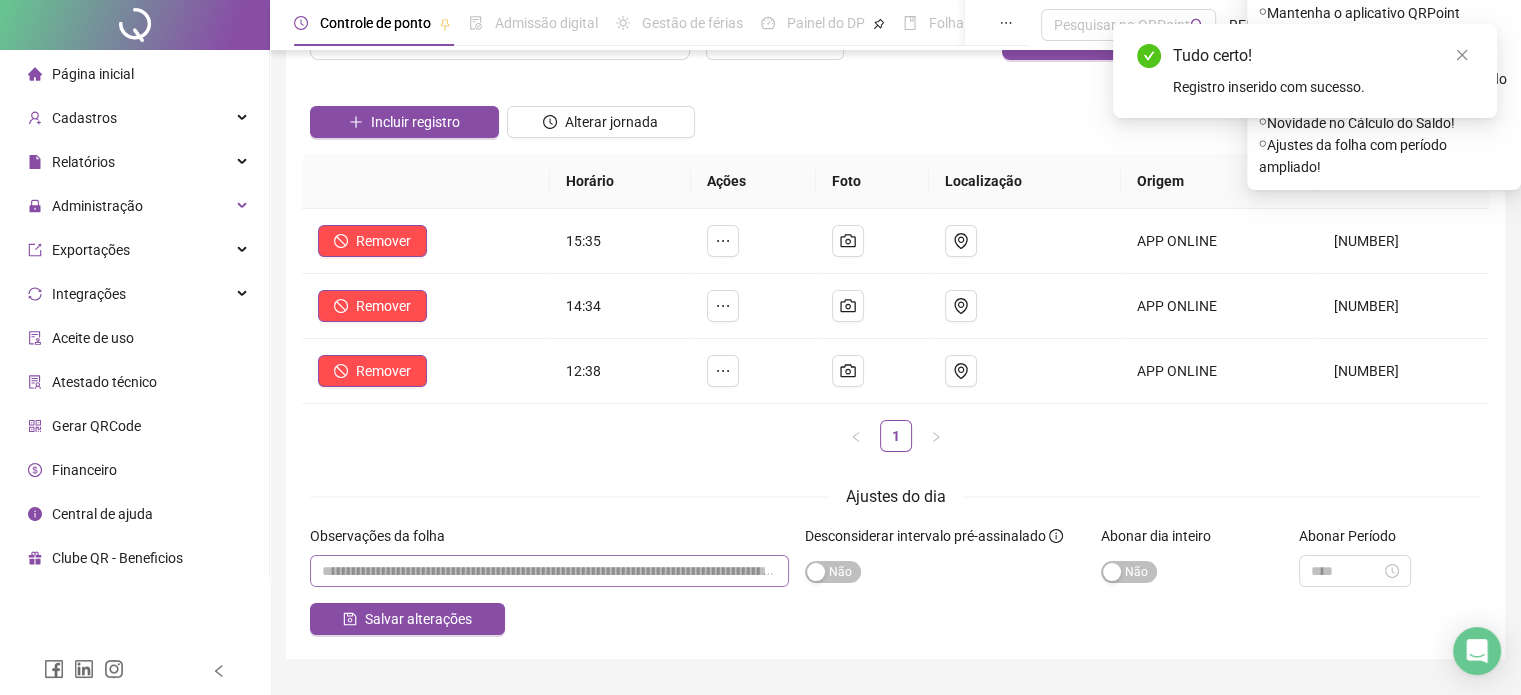 scroll, scrollTop: 148, scrollLeft: 0, axis: vertical 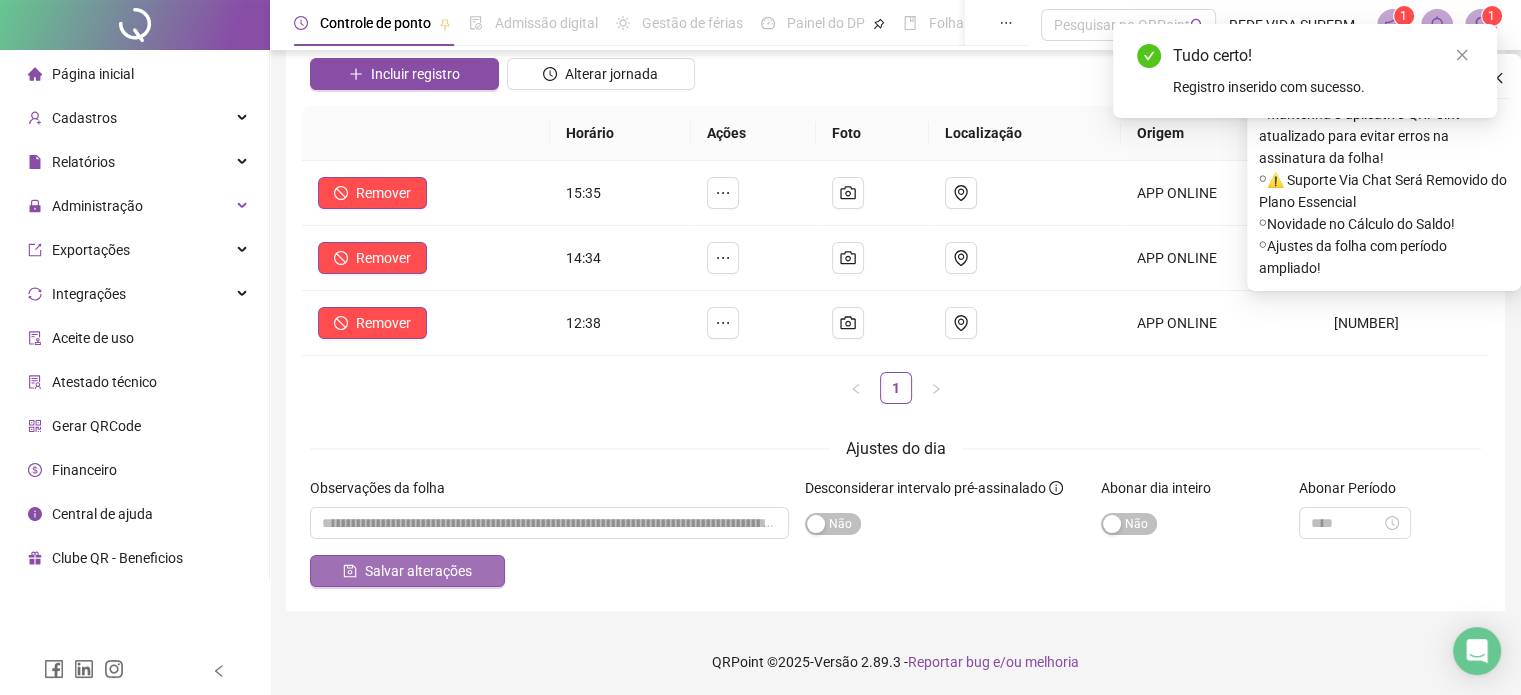 click on "Salvar alterações" at bounding box center [407, 571] 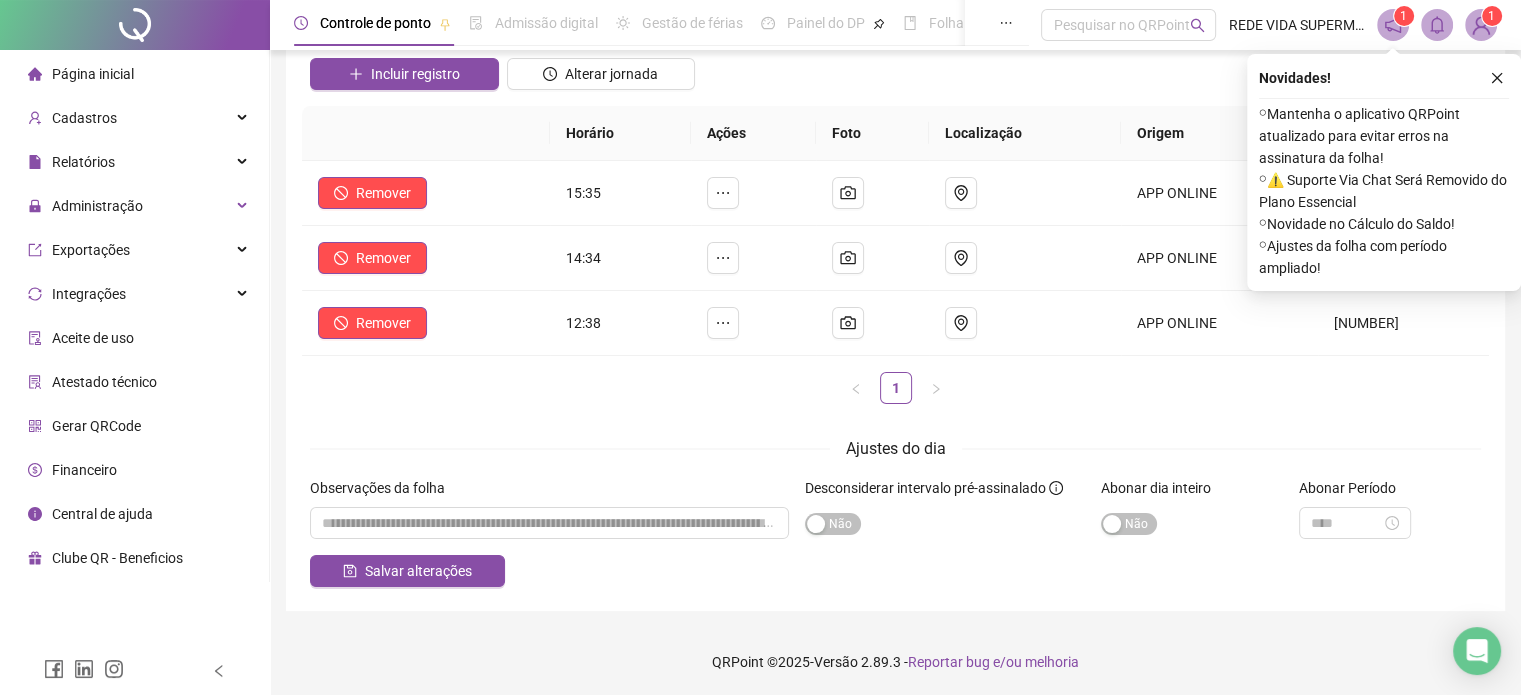 scroll, scrollTop: 0, scrollLeft: 0, axis: both 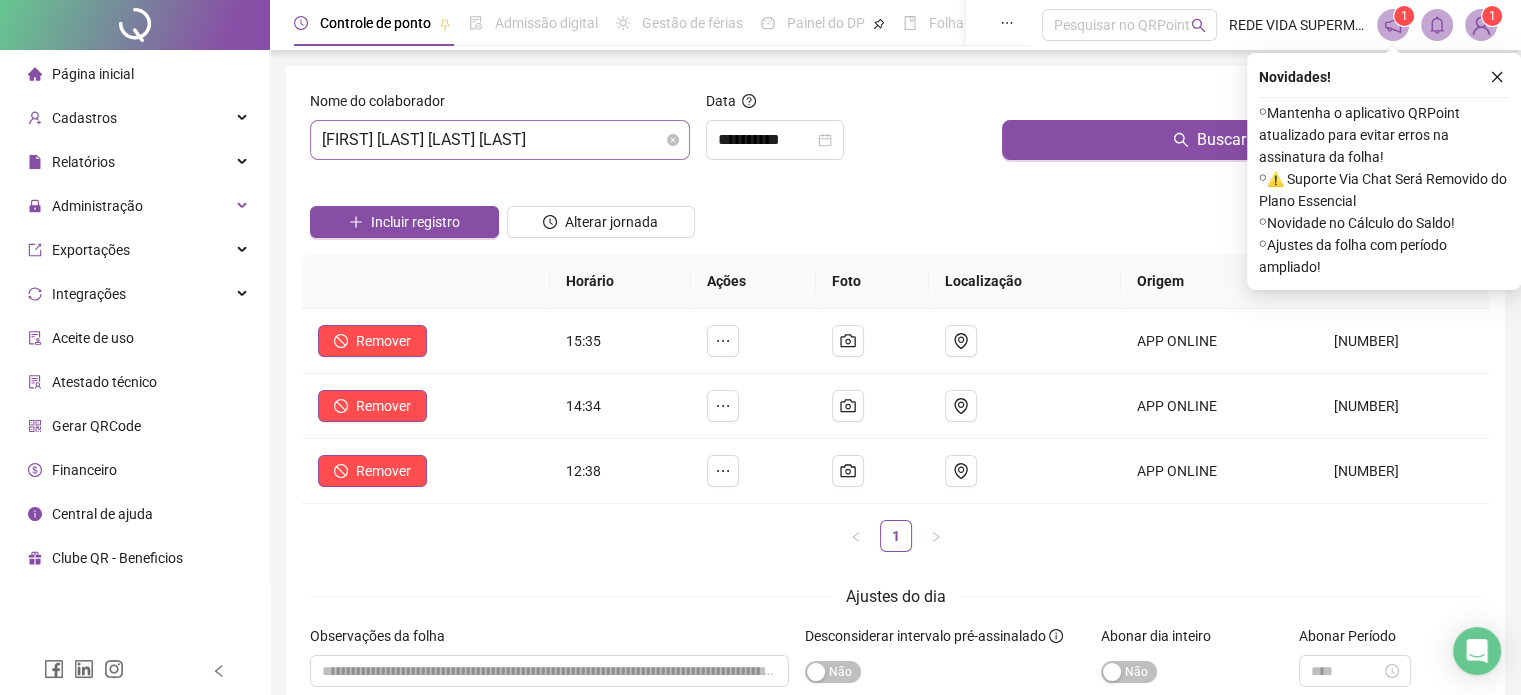 click on "[FIRST] [LAST] [LAST] [LAST]" at bounding box center (500, 140) 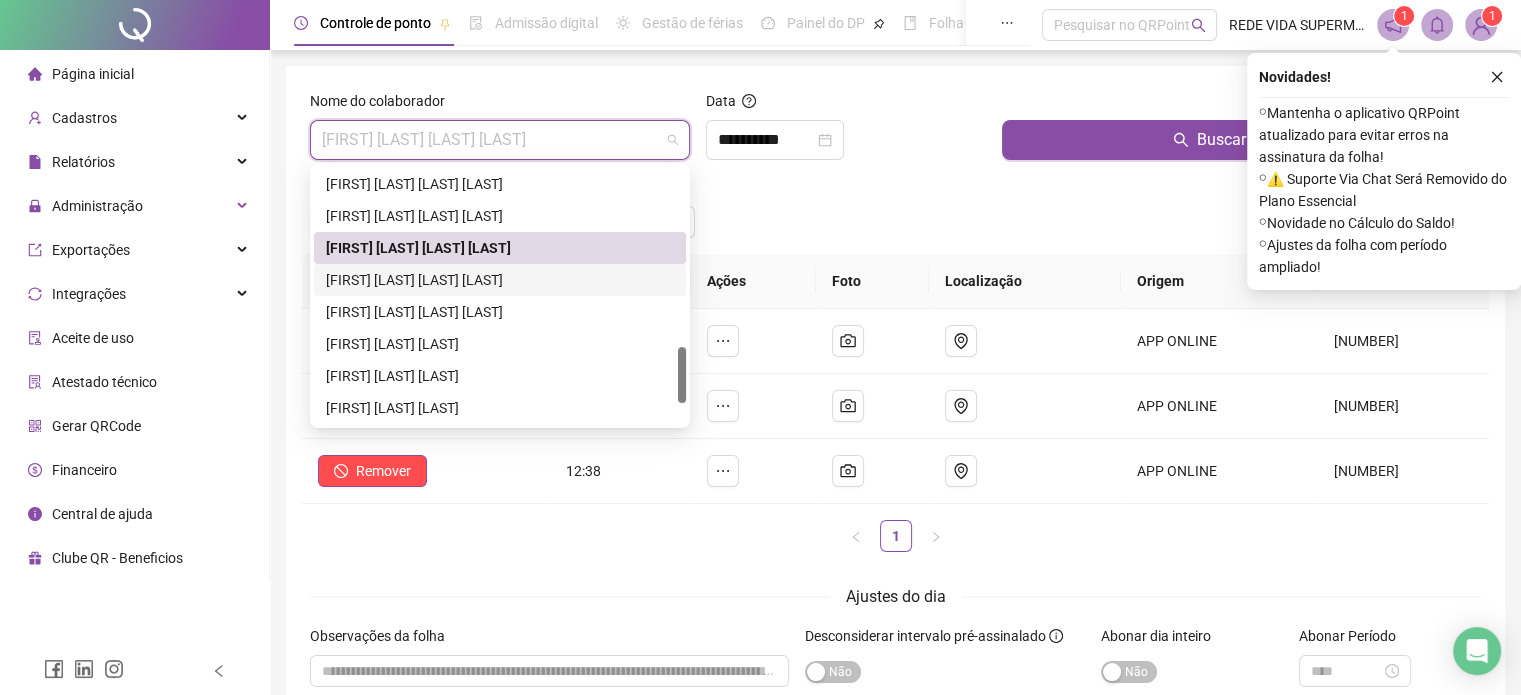 scroll, scrollTop: 400, scrollLeft: 0, axis: vertical 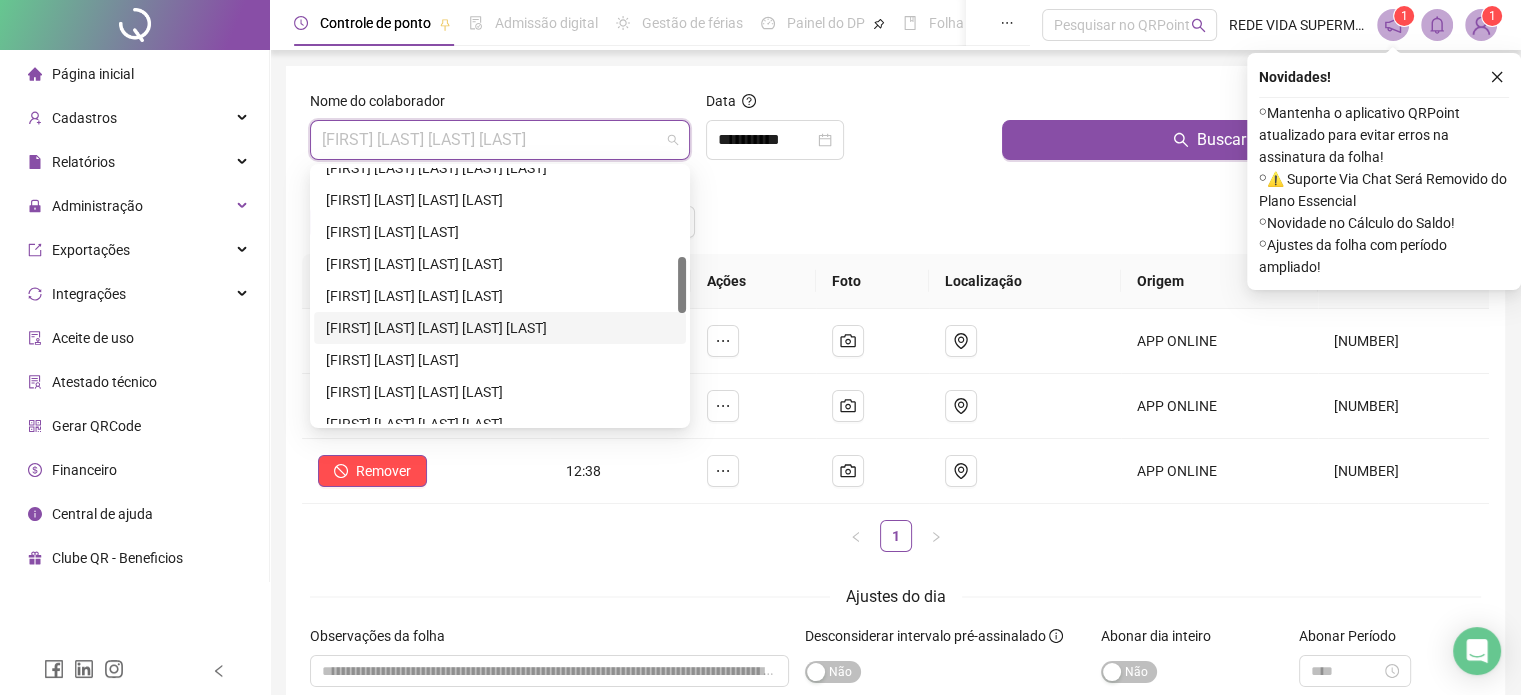 click on "[FIRST] [LAST] [LAST] [LAST] [LAST]" at bounding box center [500, 328] 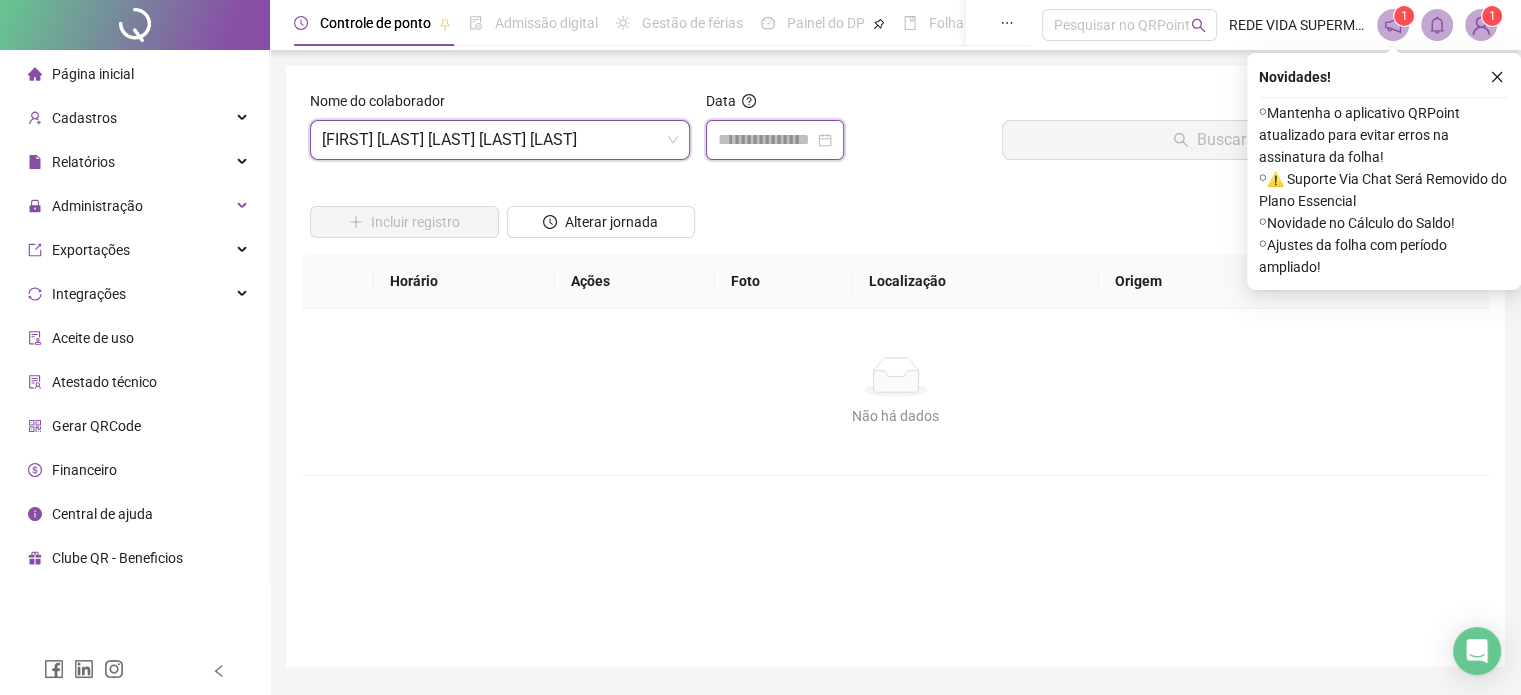 click at bounding box center (766, 140) 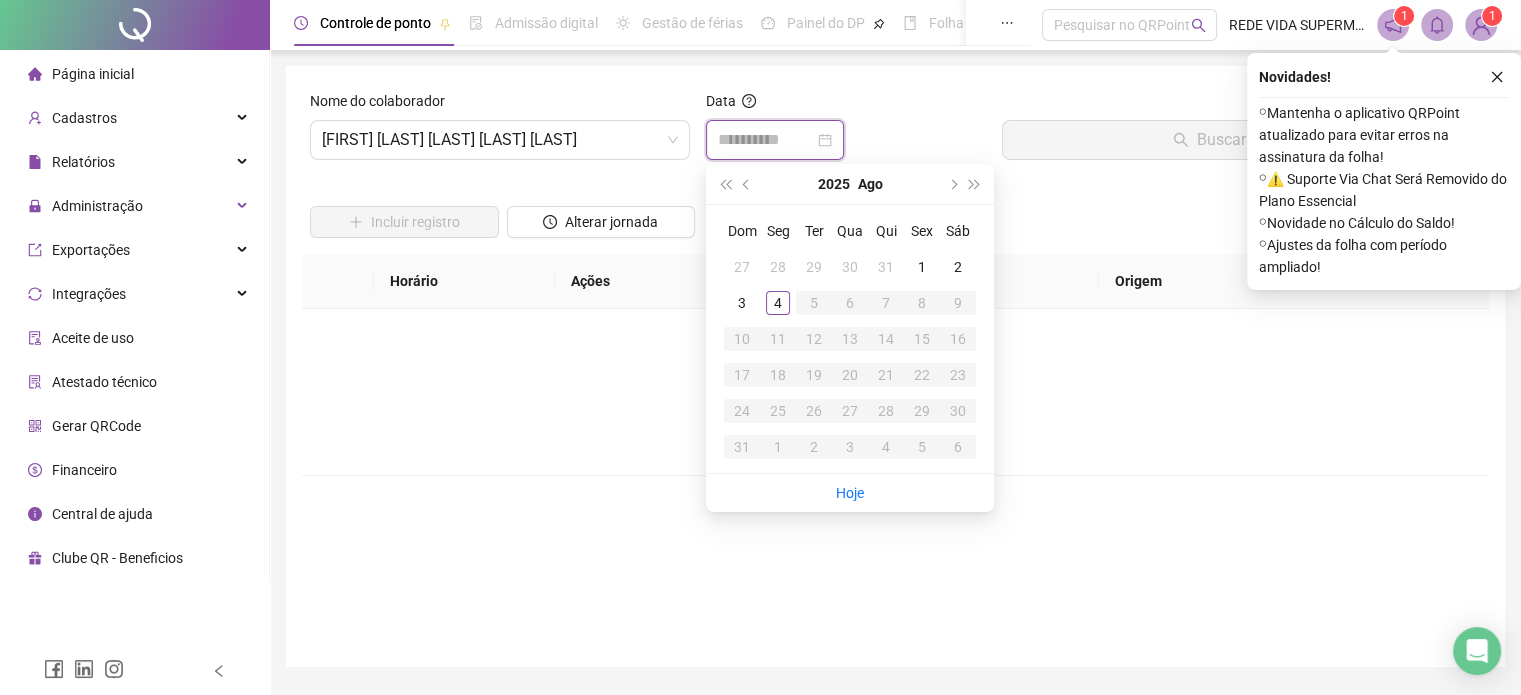 type on "**********" 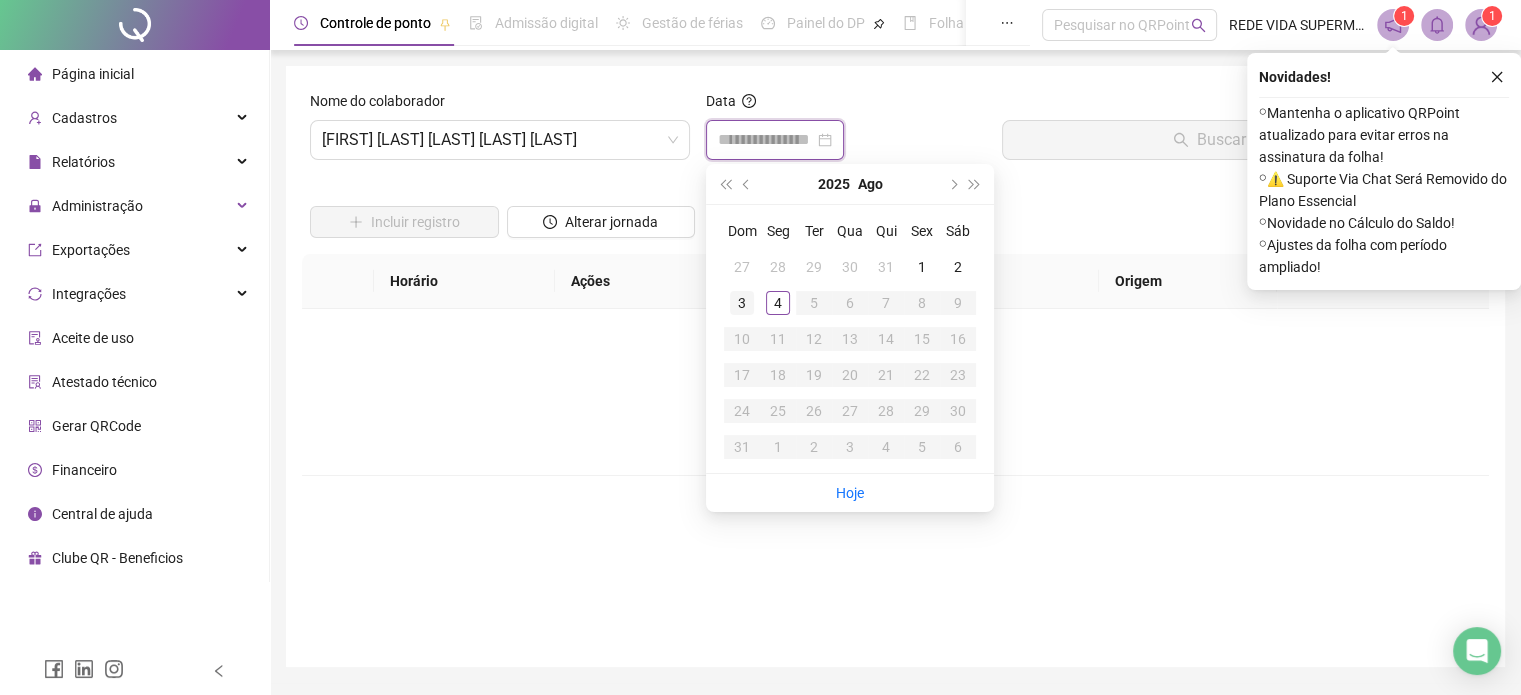 type on "**********" 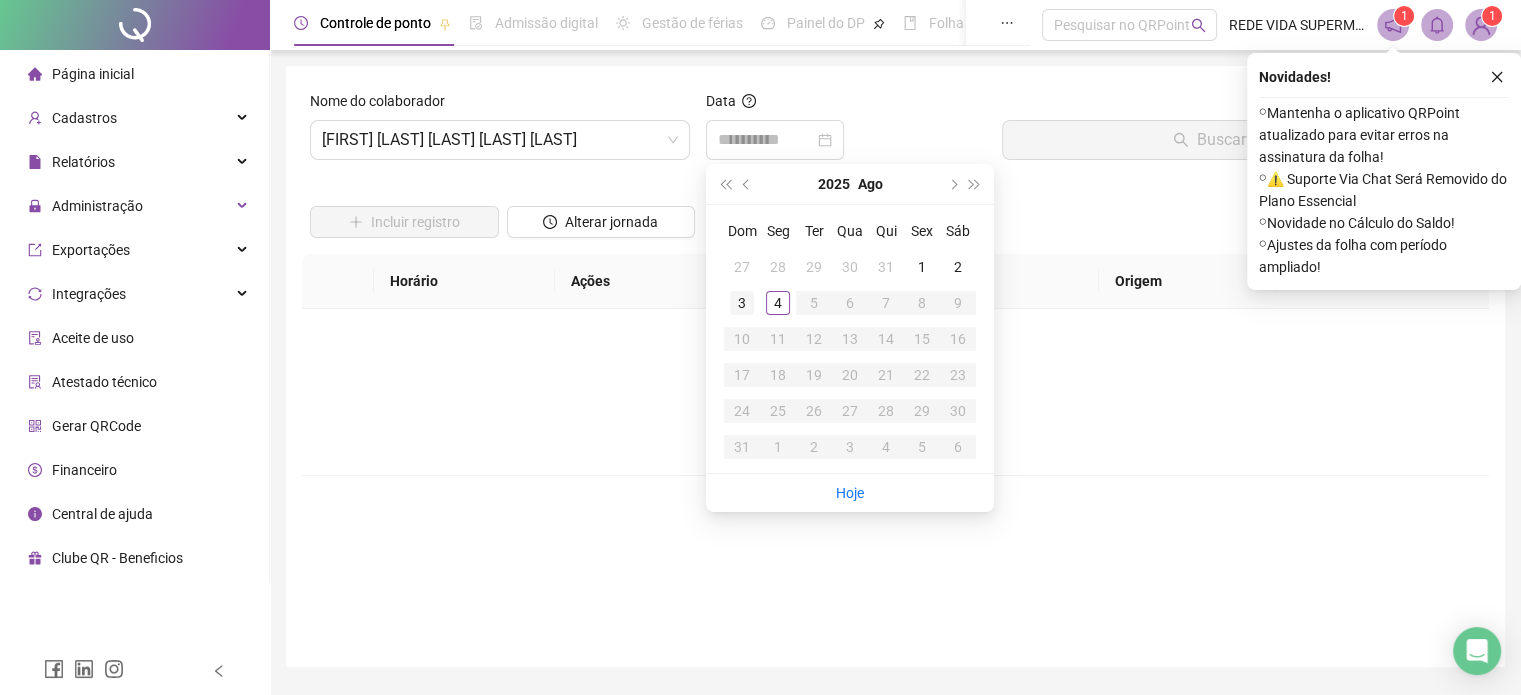 click on "3" at bounding box center (742, 303) 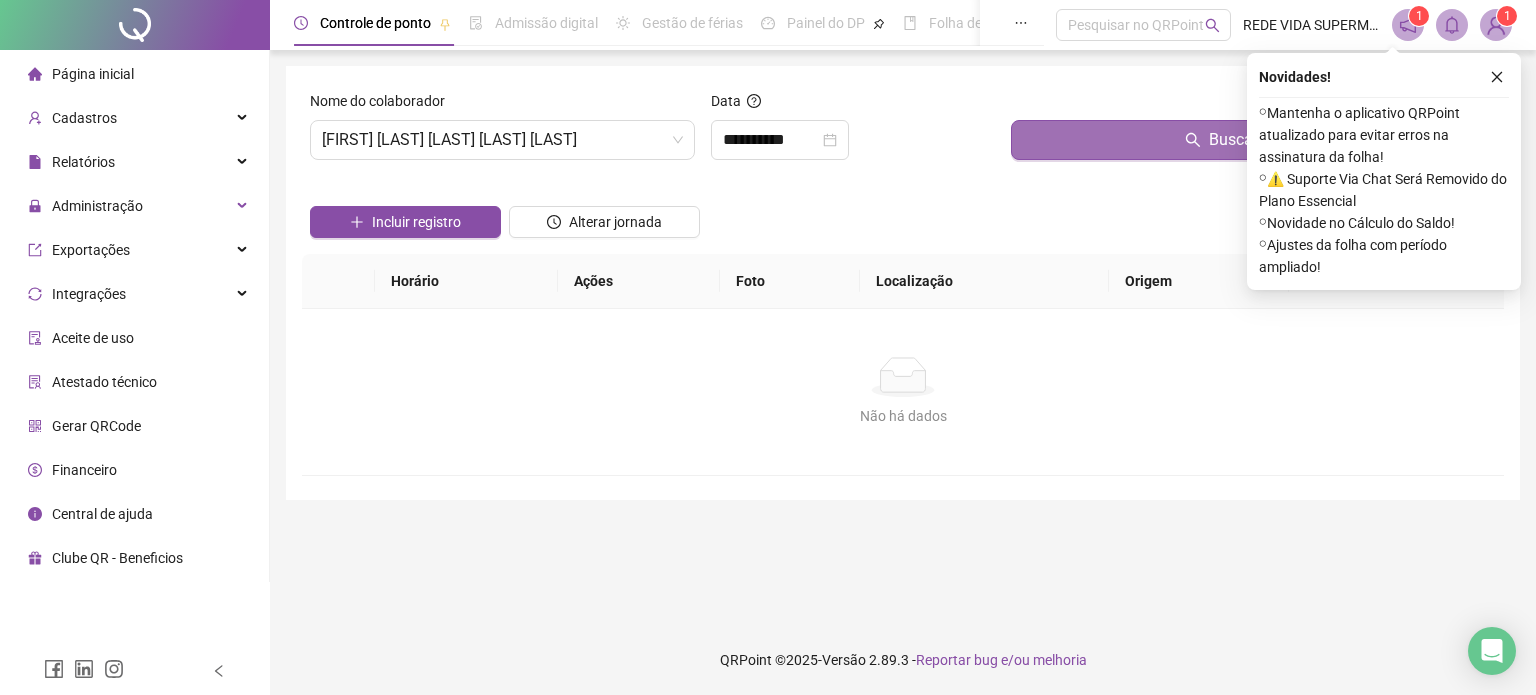 click on "Buscar registros" at bounding box center [1253, 140] 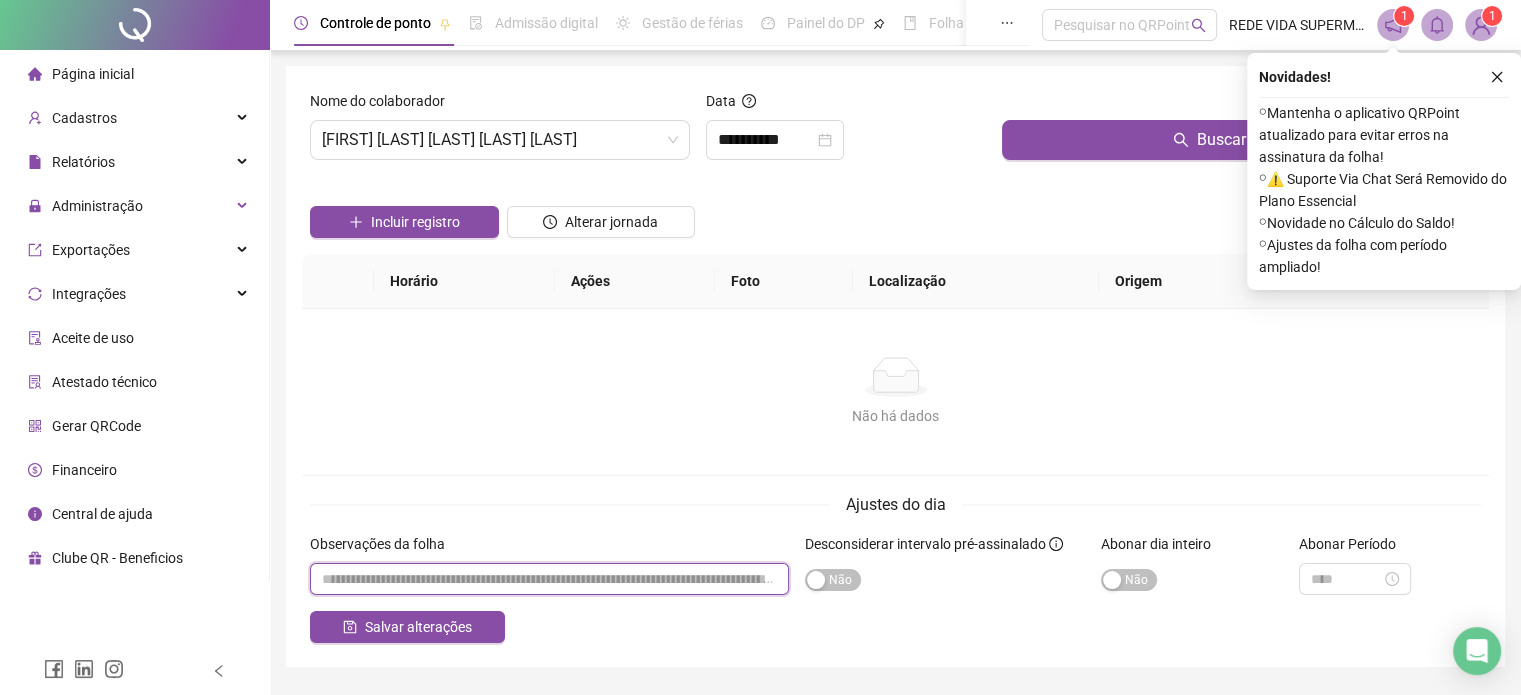 click at bounding box center (549, 579) 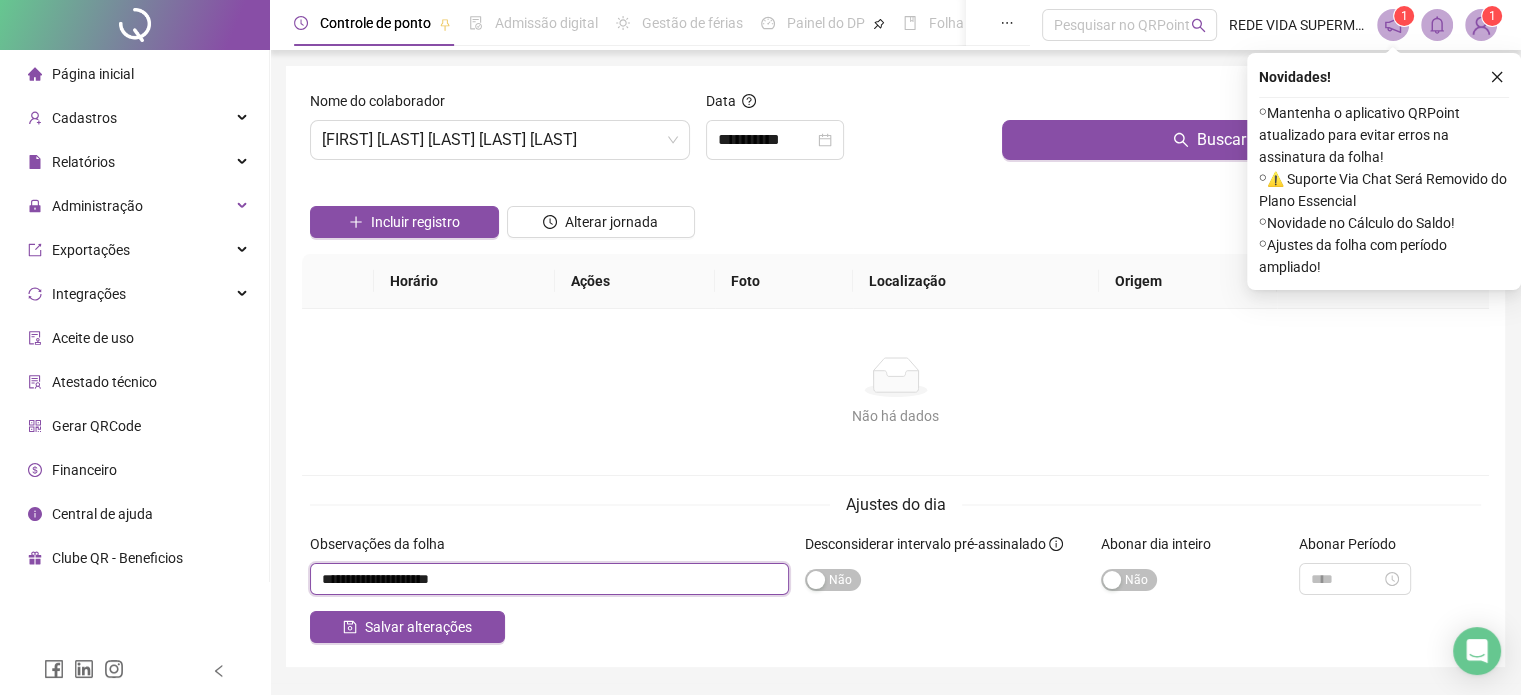 type on "**********" 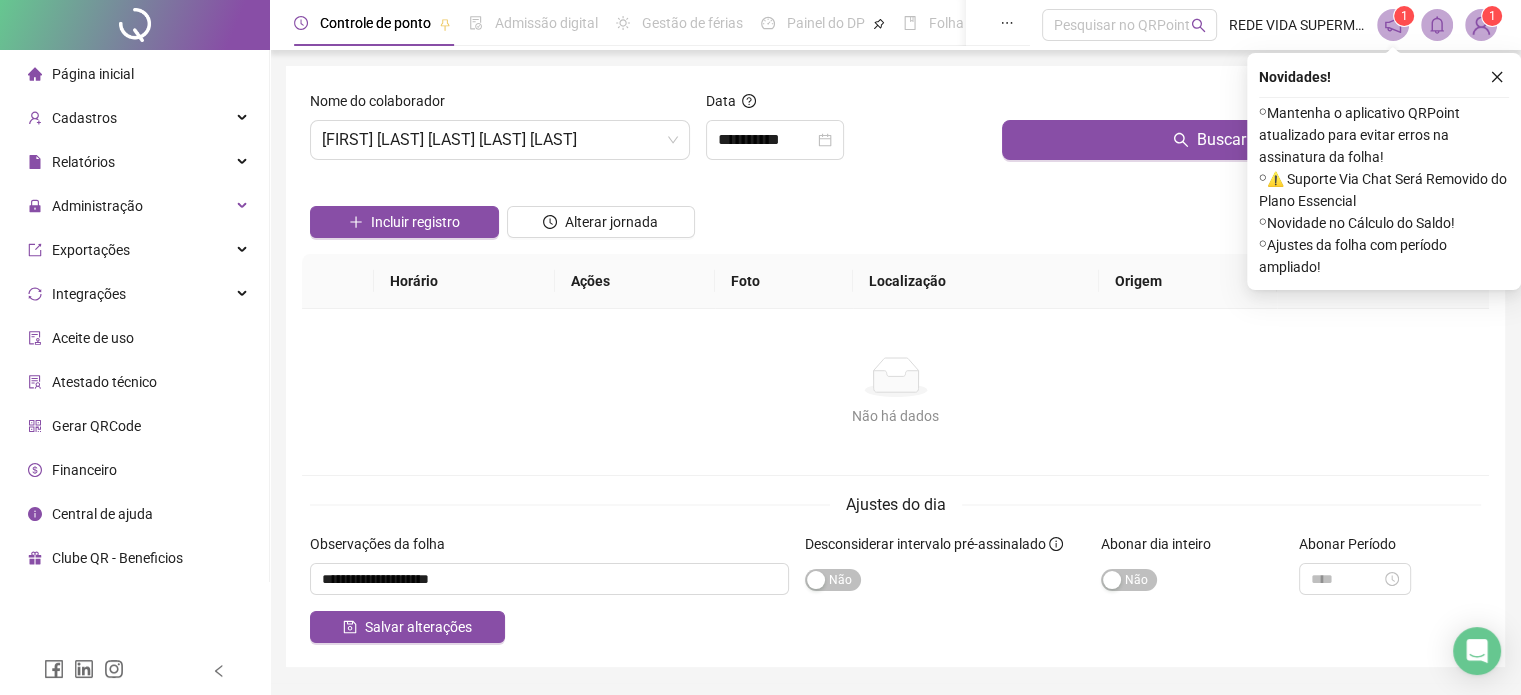 drag, startPoint x: 596, startPoint y: 455, endPoint x: 809, endPoint y: 501, distance: 217.91054 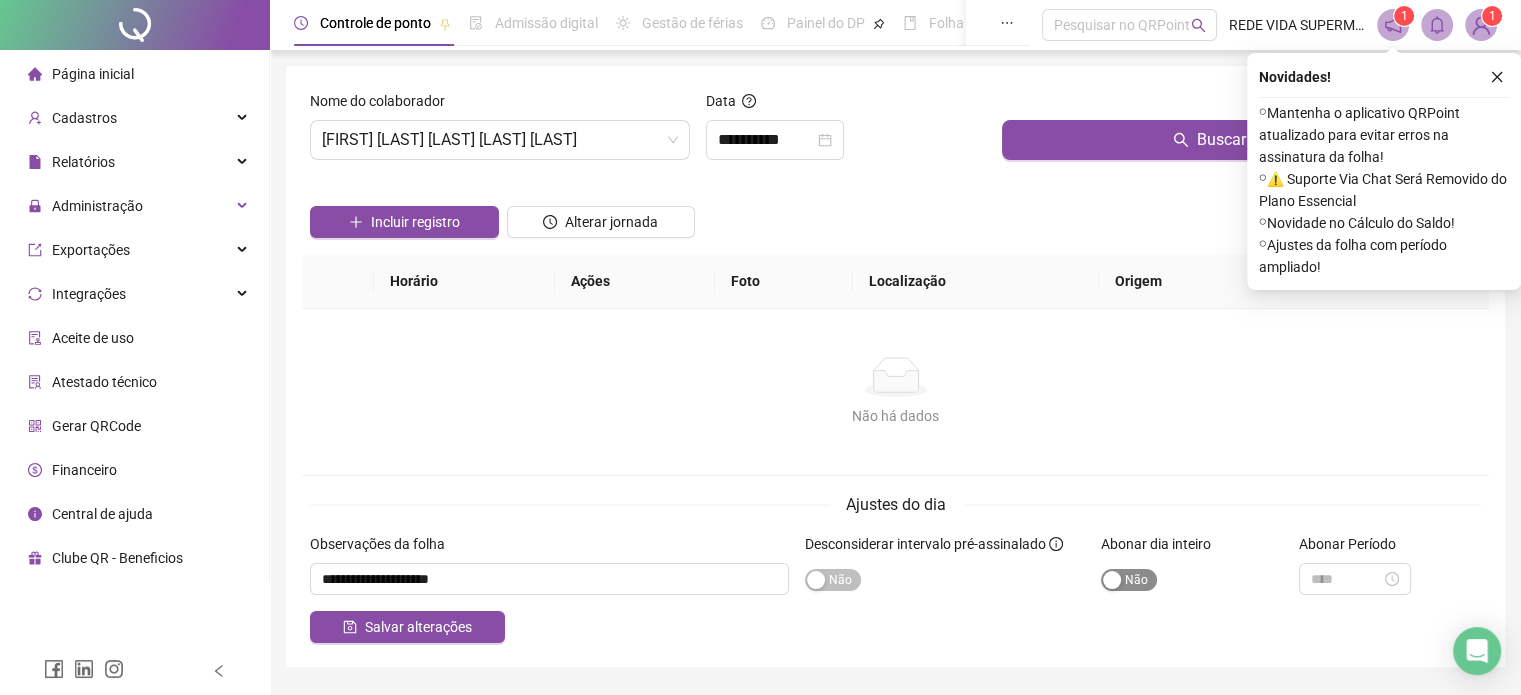 click on "Sim Não" at bounding box center (1129, 580) 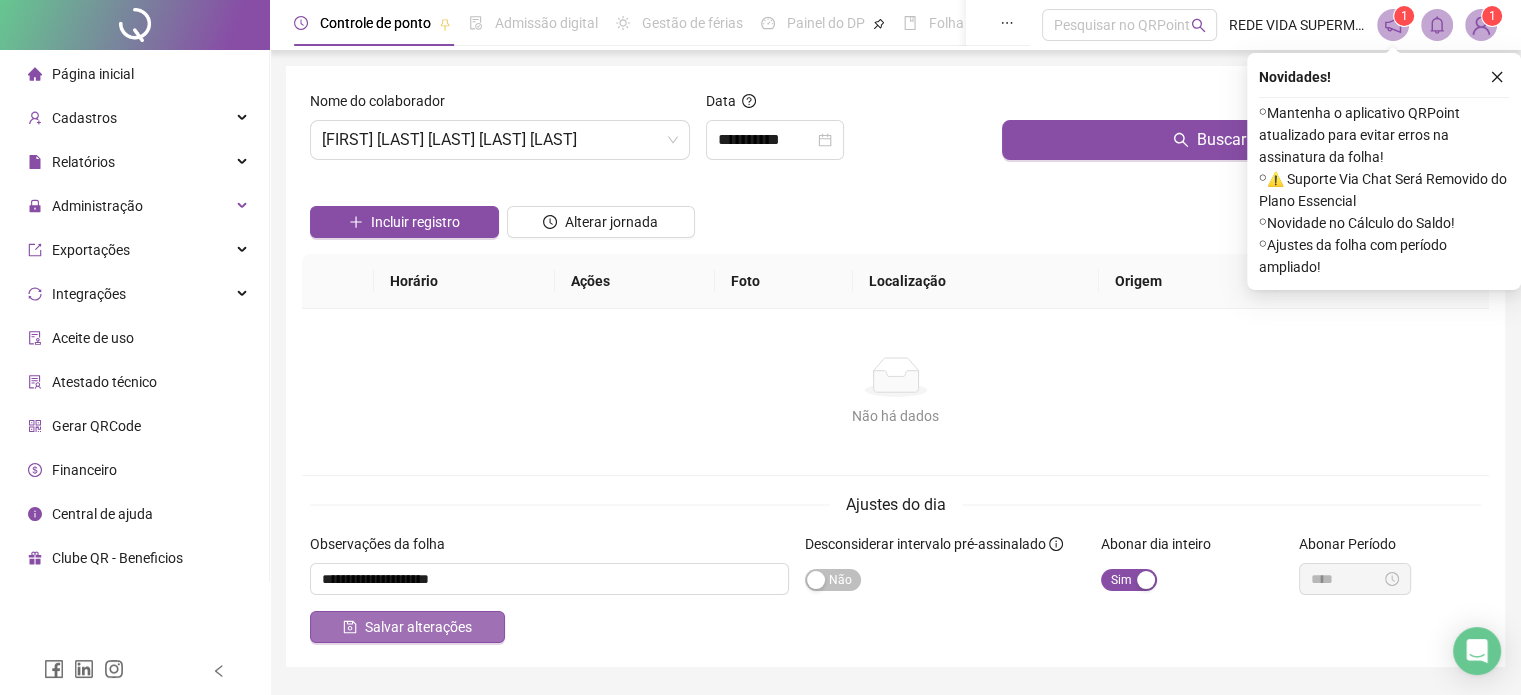 click on "Salvar alterações" at bounding box center (418, 627) 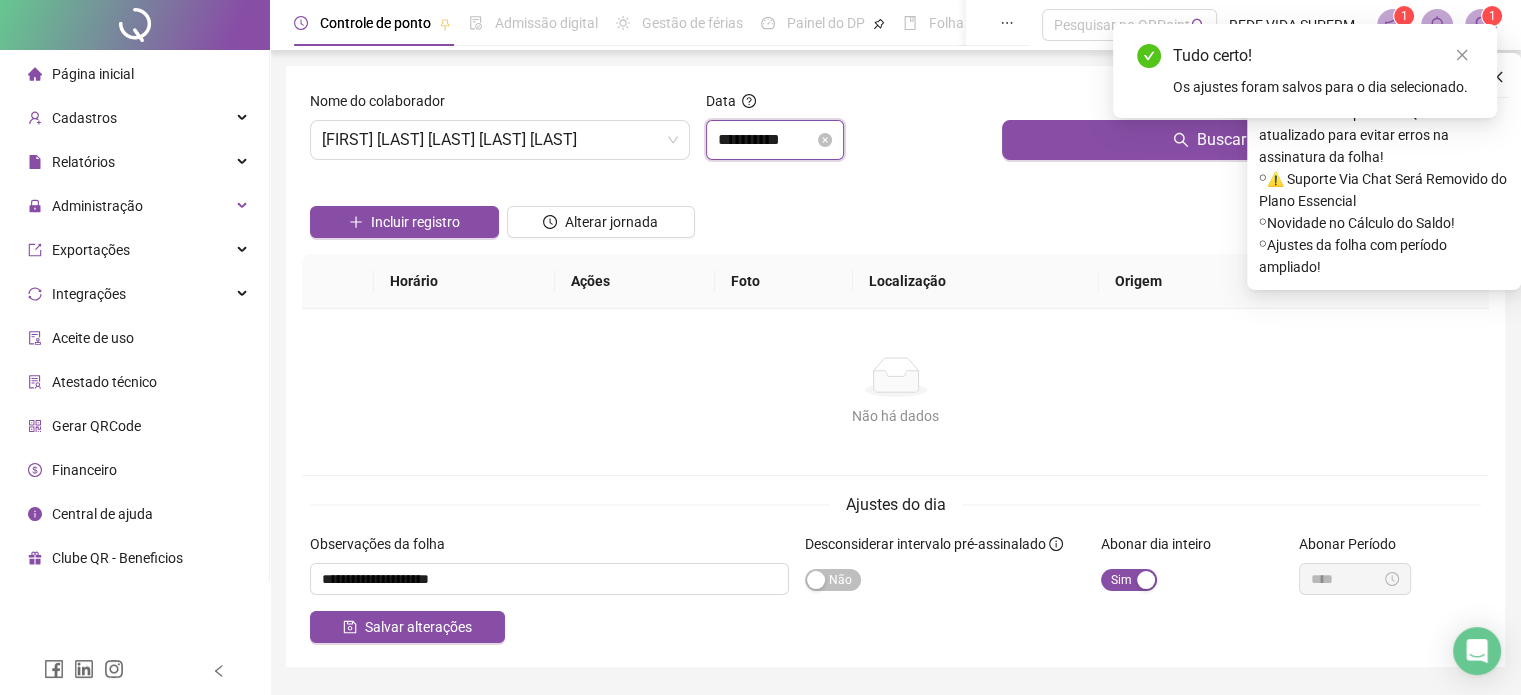 click on "**********" at bounding box center [766, 140] 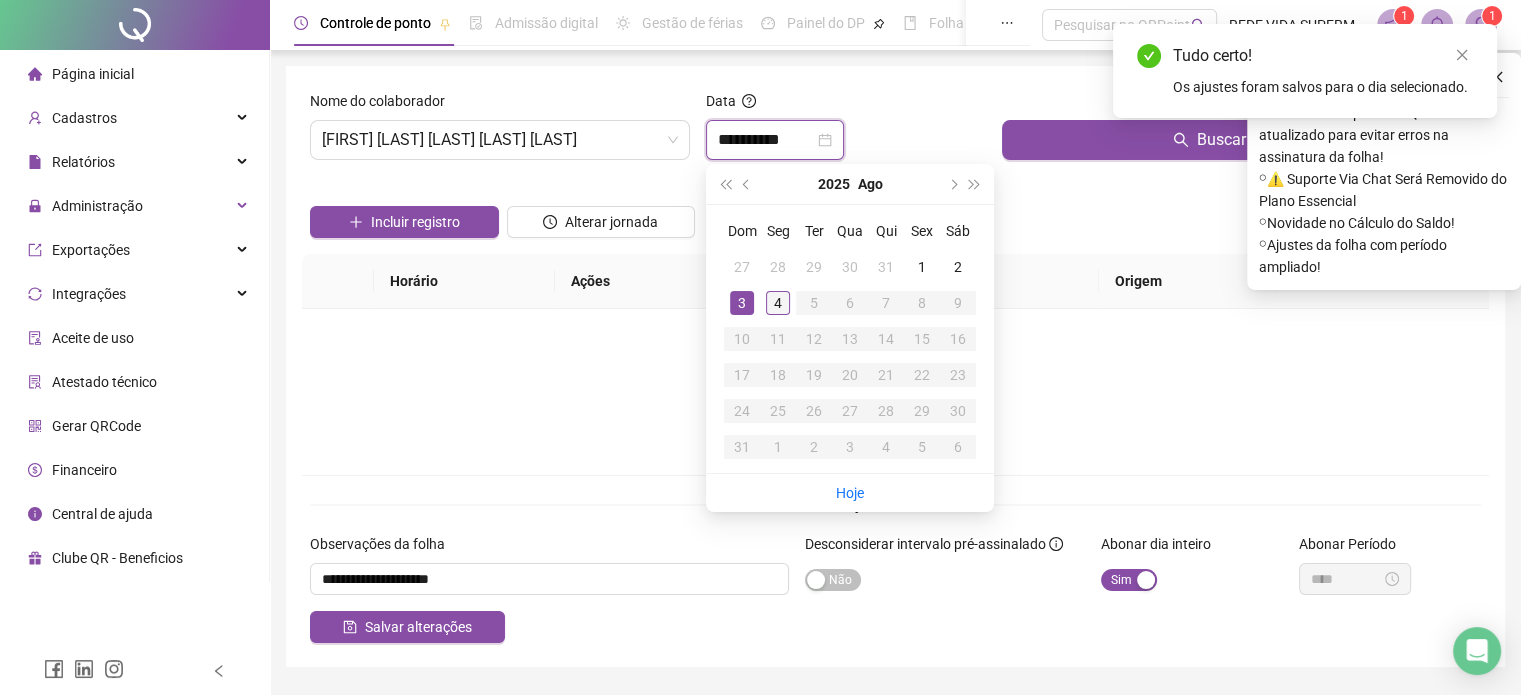 type on "**********" 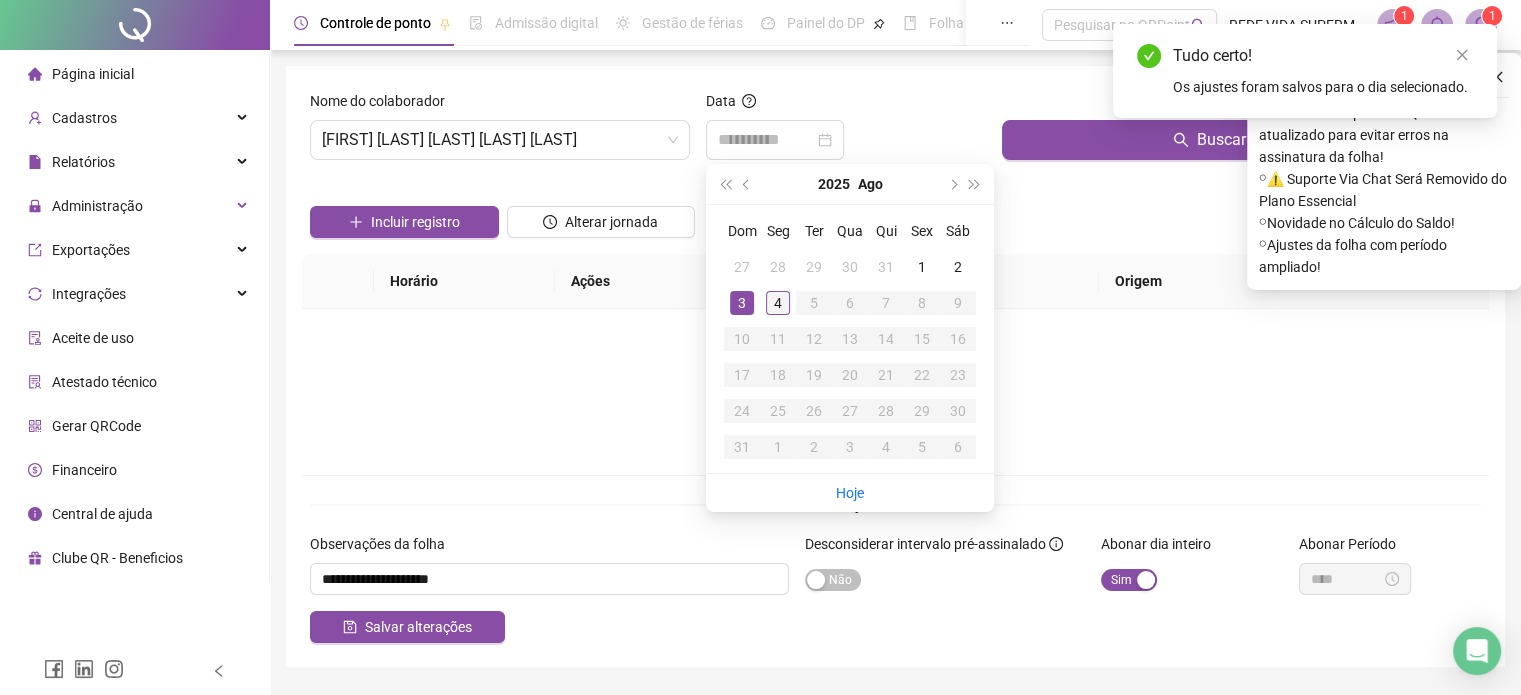click on "4" at bounding box center (778, 303) 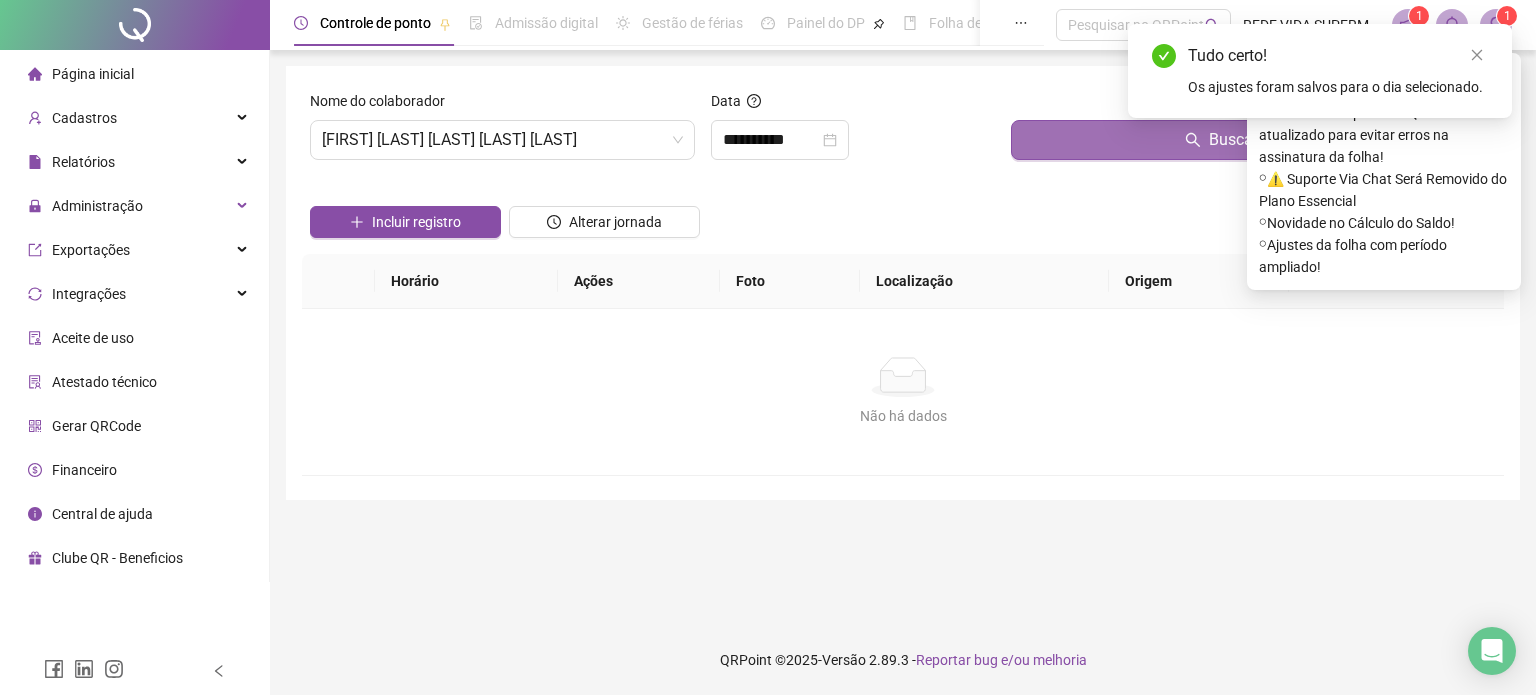 click on "Buscar registros" at bounding box center (1253, 140) 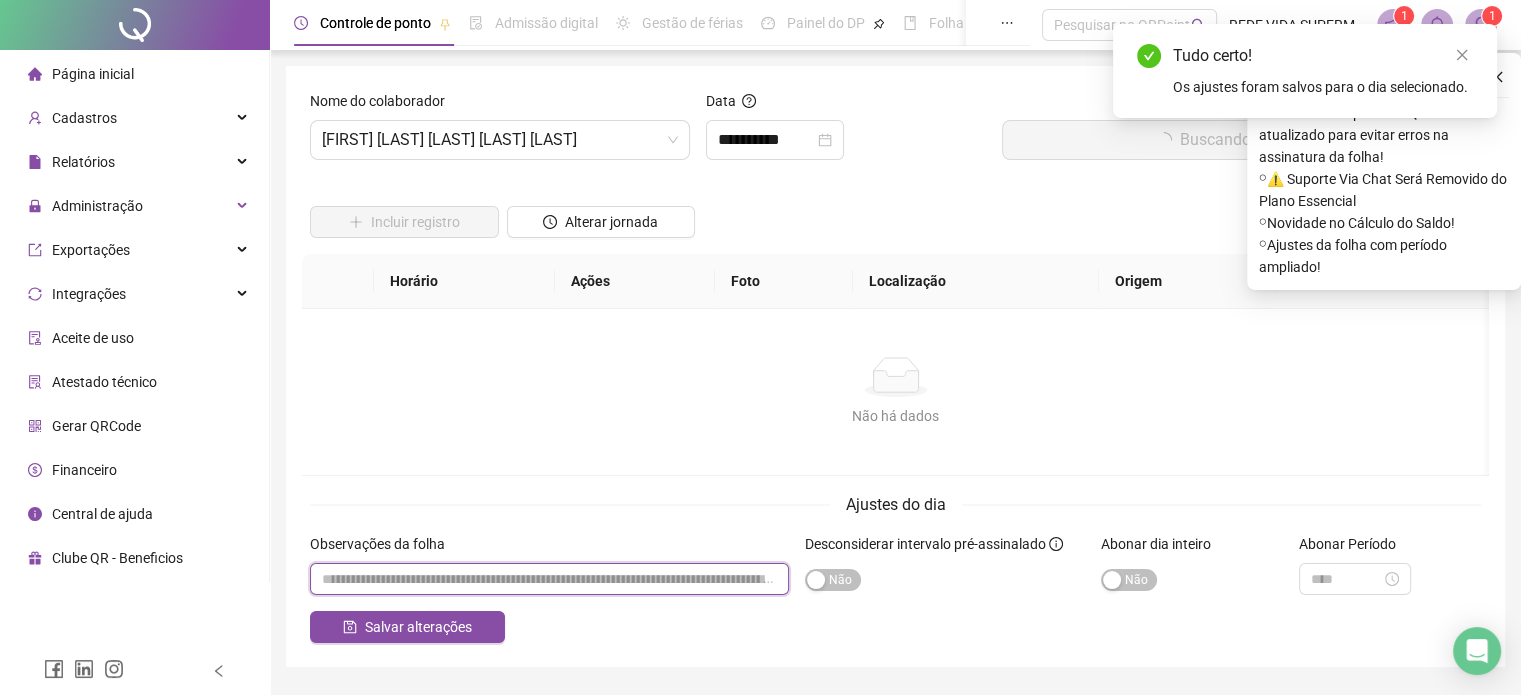 click at bounding box center [549, 579] 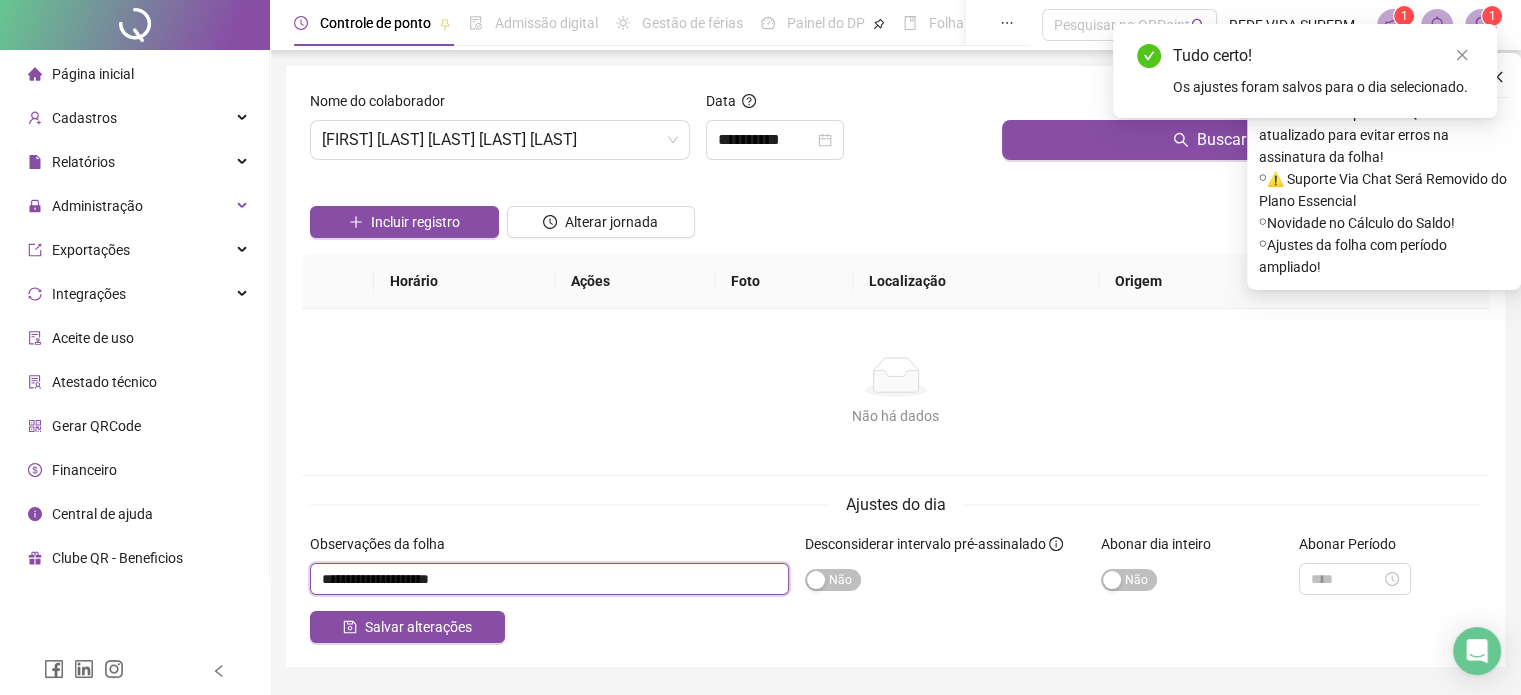type on "**********" 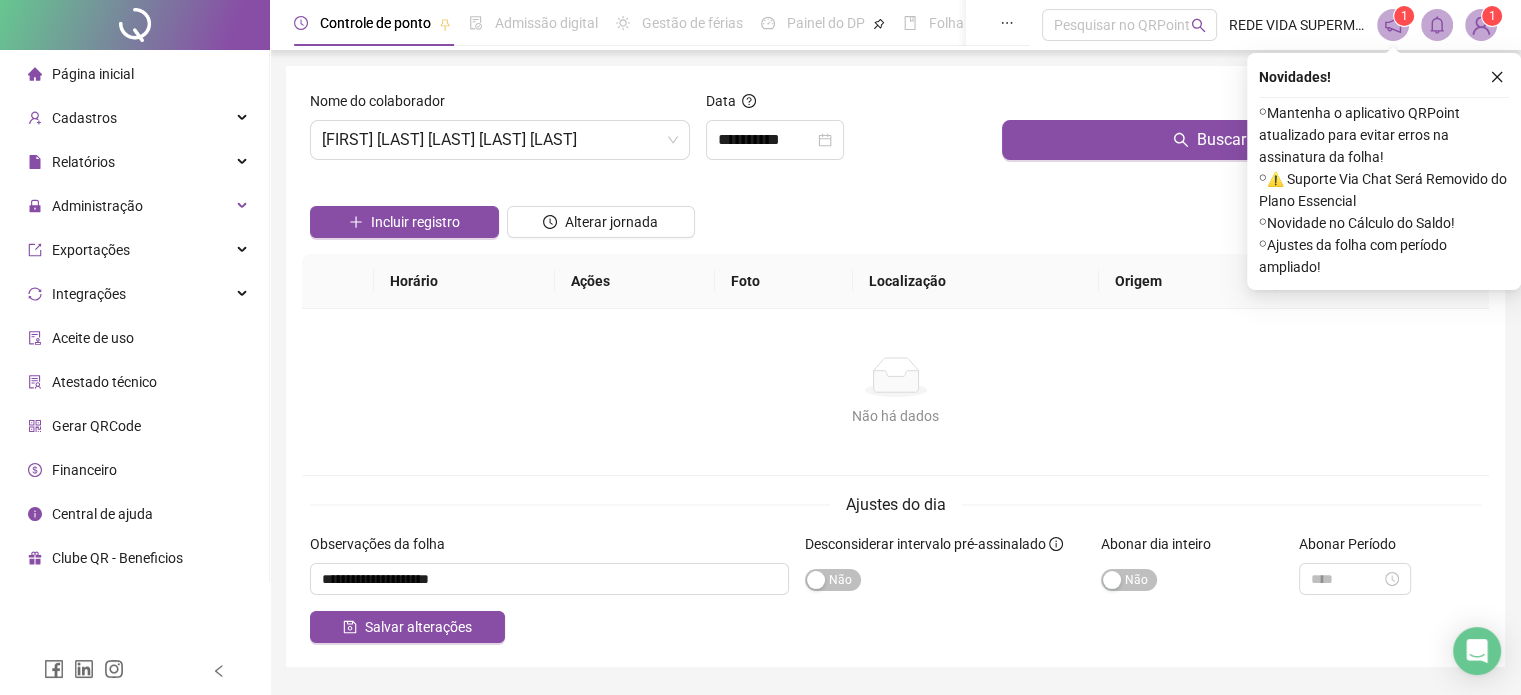 click on "Sim Não" at bounding box center (1192, 579) 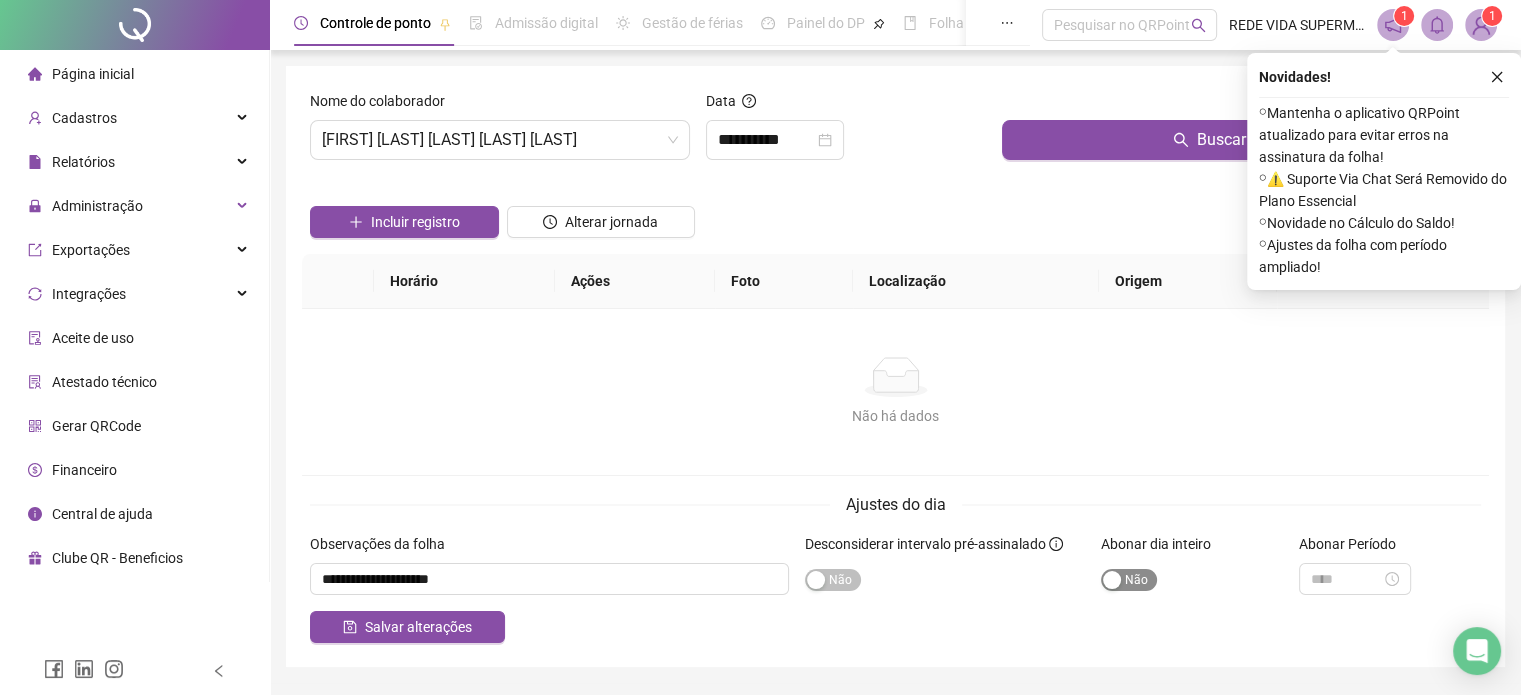 click on "Sim Não" at bounding box center [1129, 580] 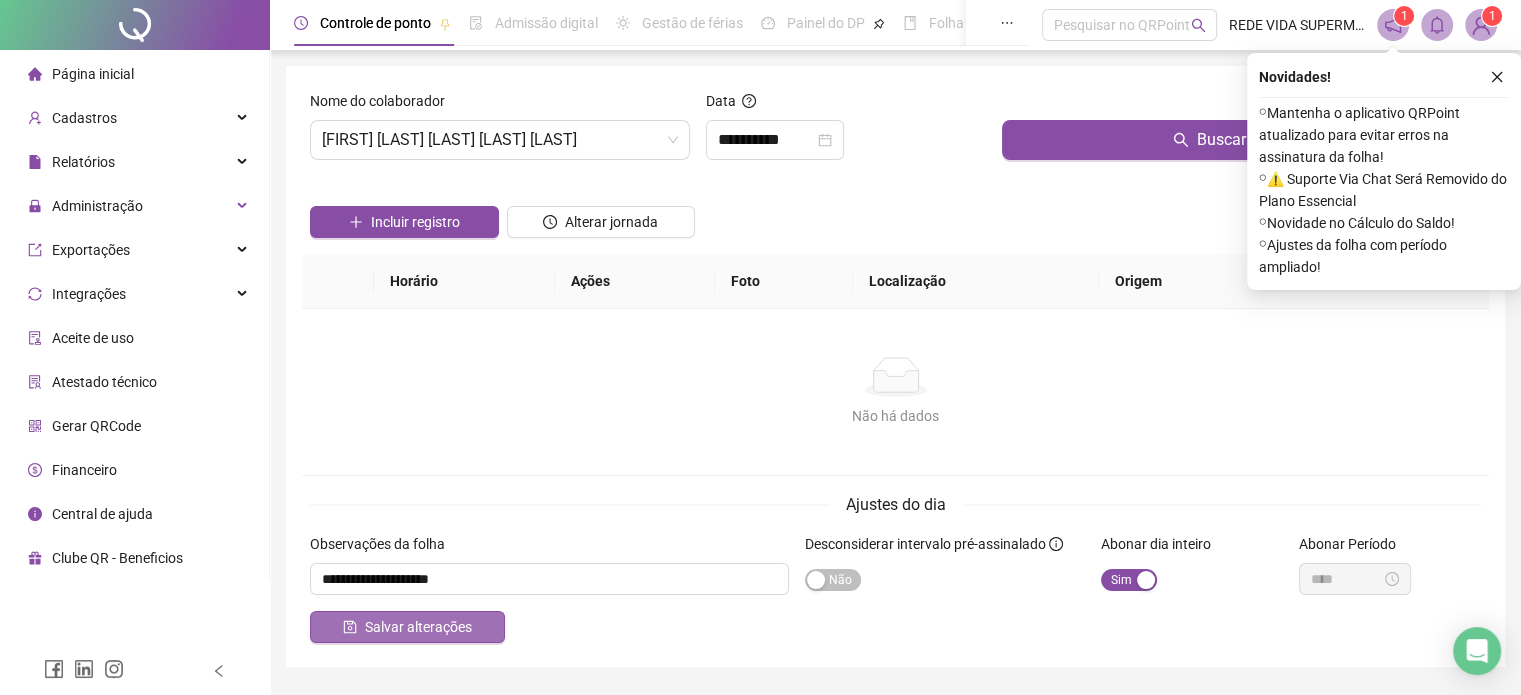 click on "Salvar alterações" at bounding box center (418, 627) 